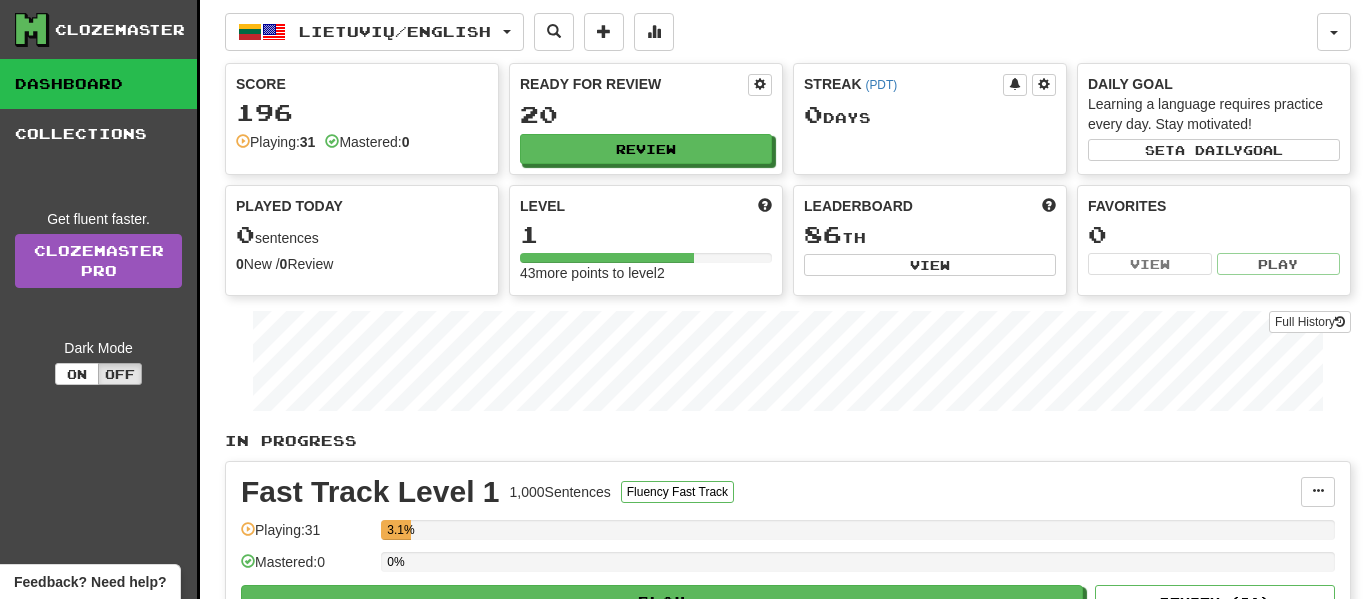 scroll, scrollTop: 0, scrollLeft: 0, axis: both 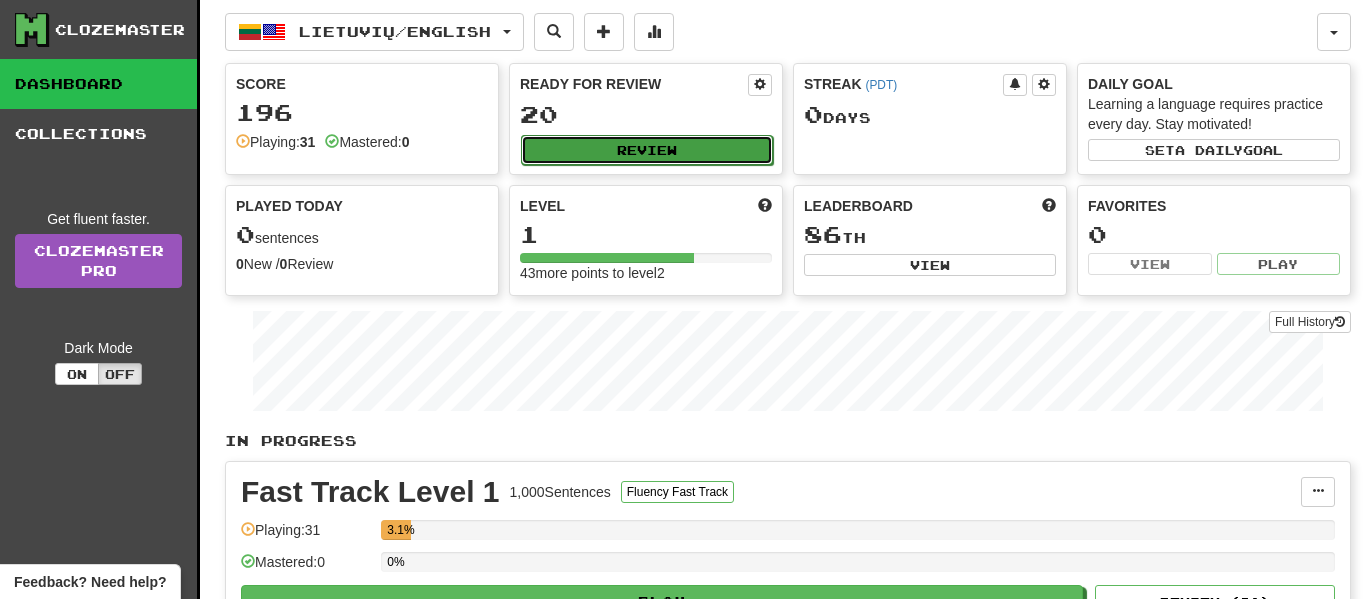 click on "Review" at bounding box center [647, 150] 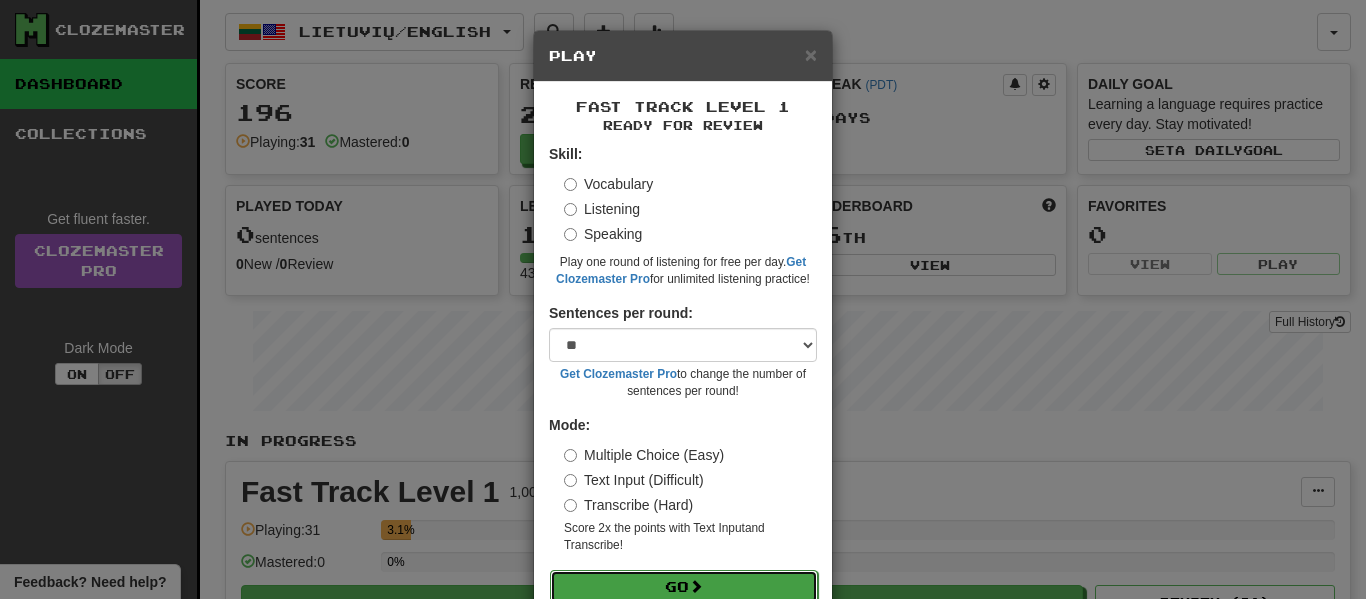 click on "Go" at bounding box center [684, 587] 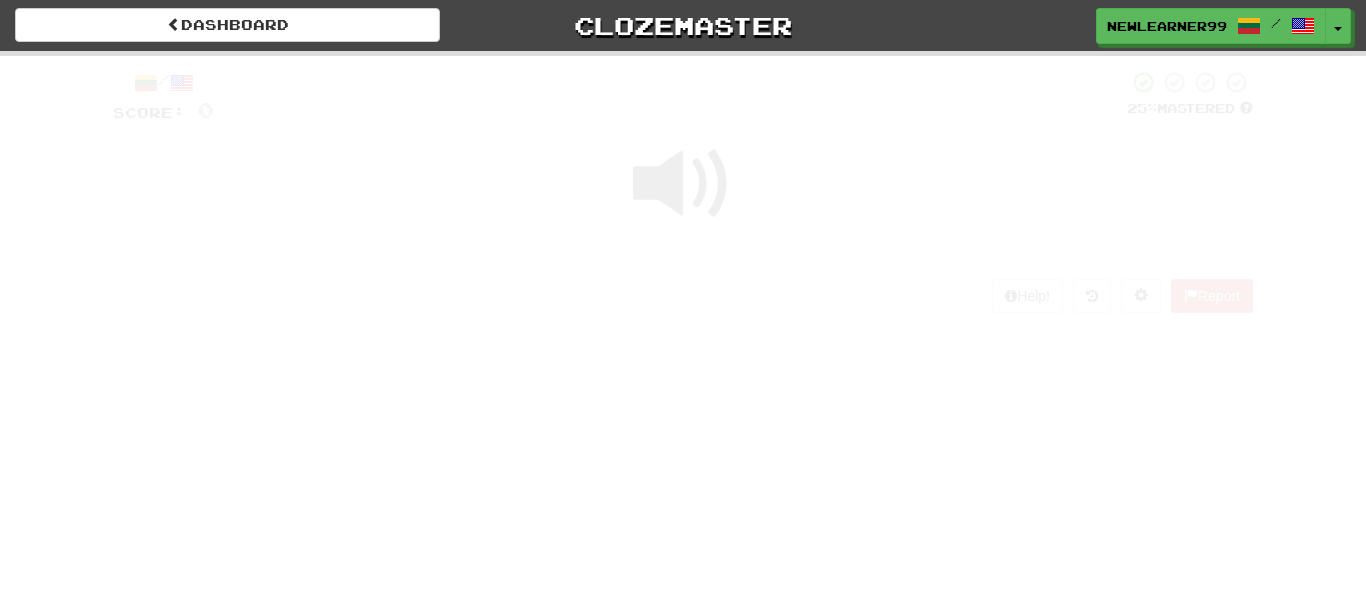 scroll, scrollTop: 0, scrollLeft: 0, axis: both 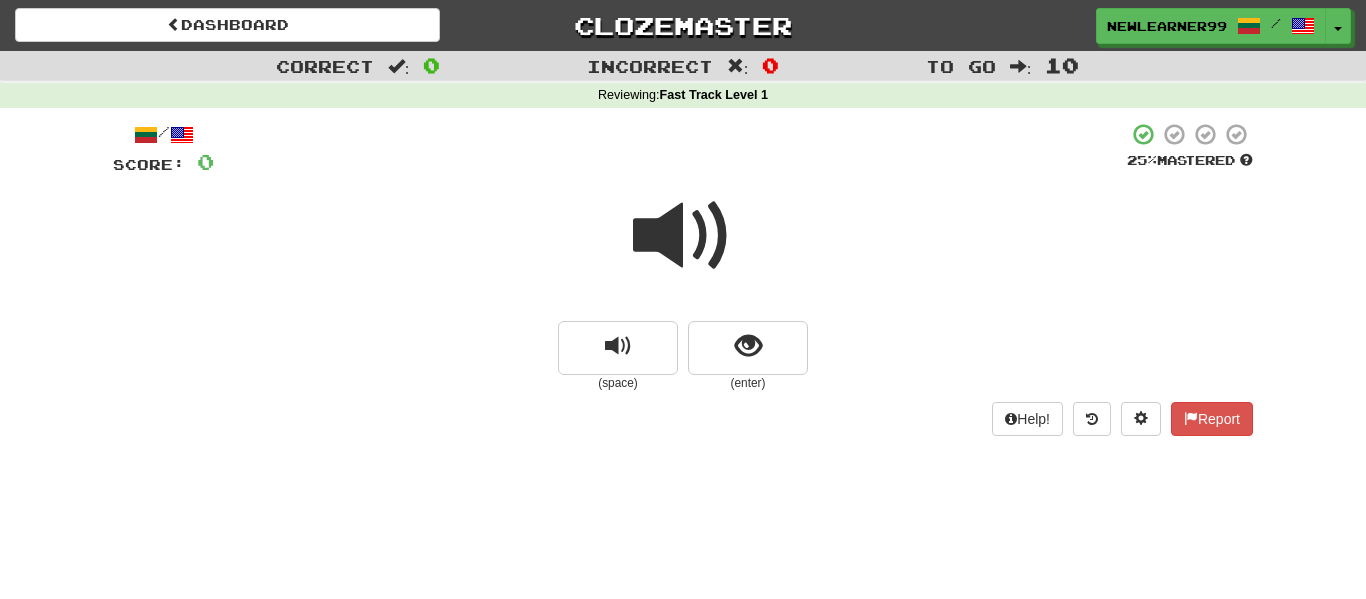 click at bounding box center (683, 236) 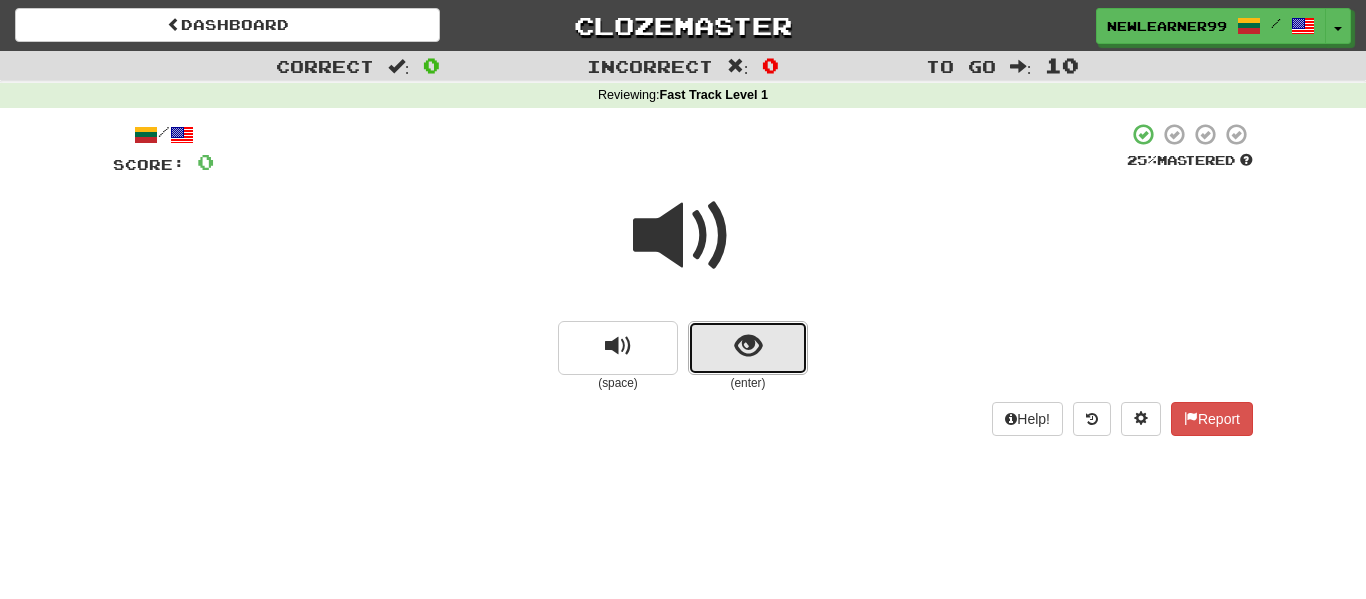 click at bounding box center [748, 348] 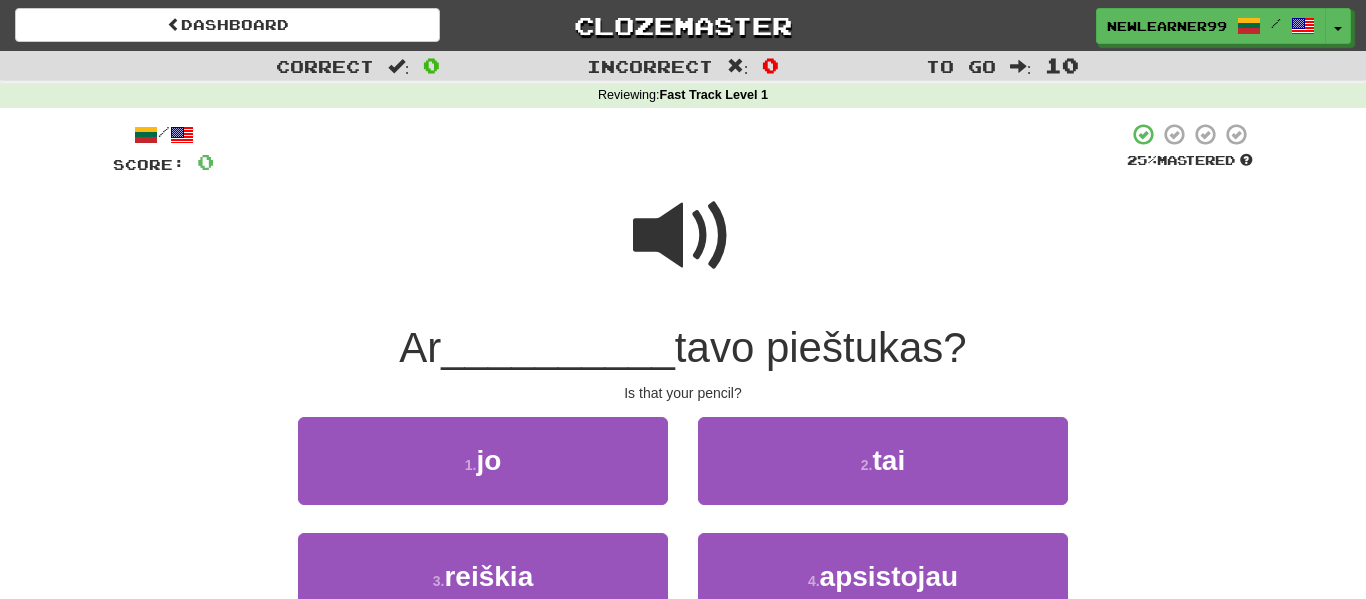 click at bounding box center [683, 236] 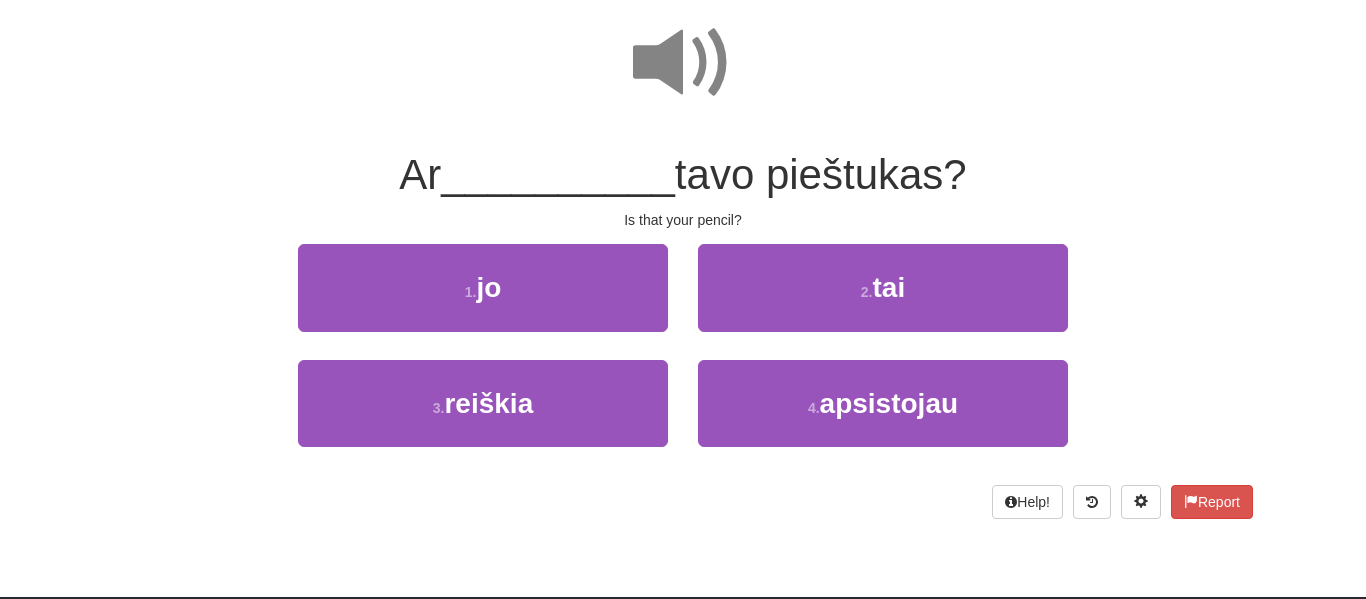 scroll, scrollTop: 174, scrollLeft: 0, axis: vertical 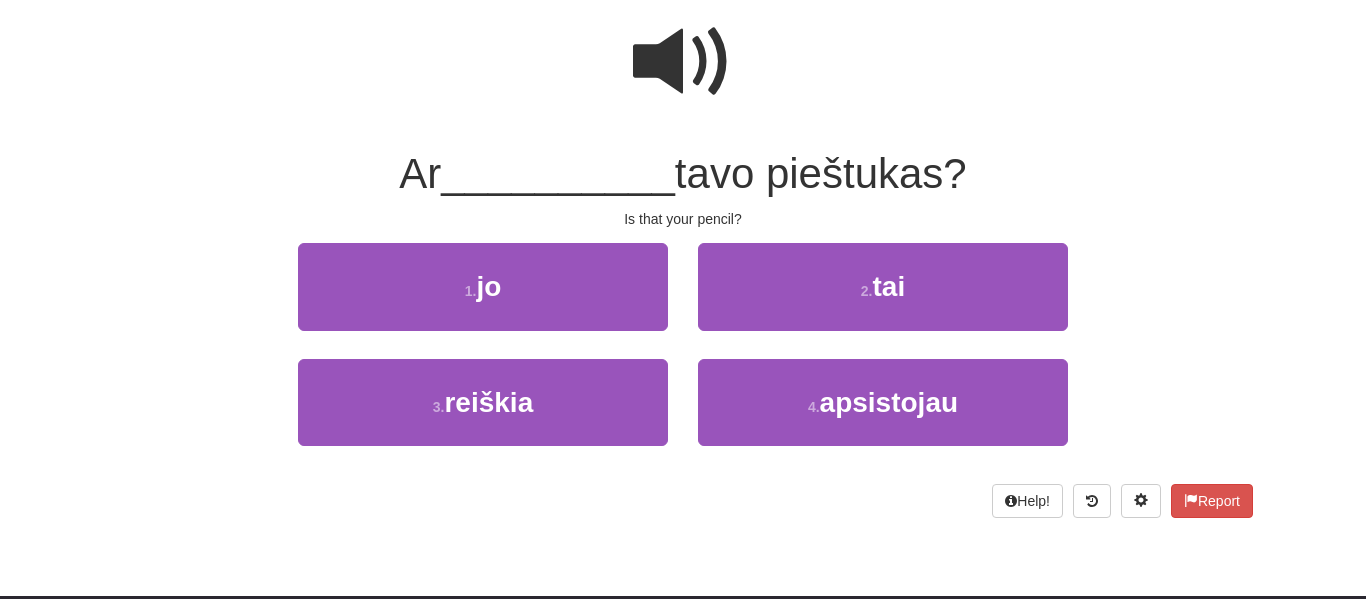 click at bounding box center (683, 62) 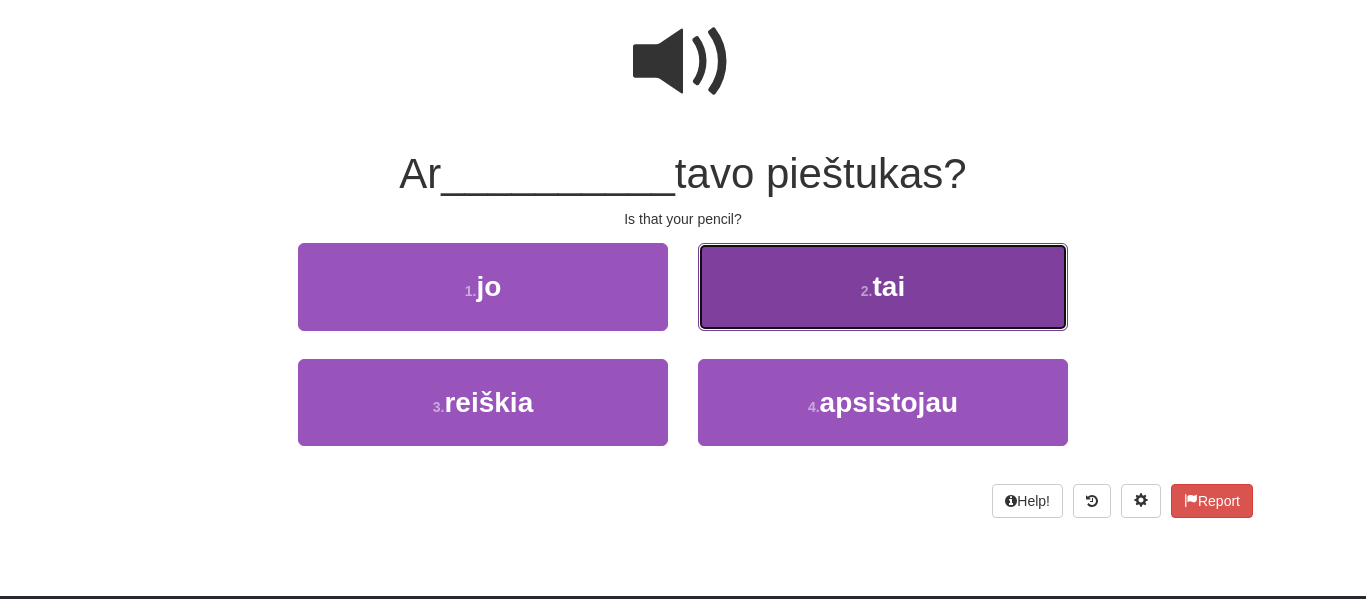 click on "2 .  tai" at bounding box center (883, 286) 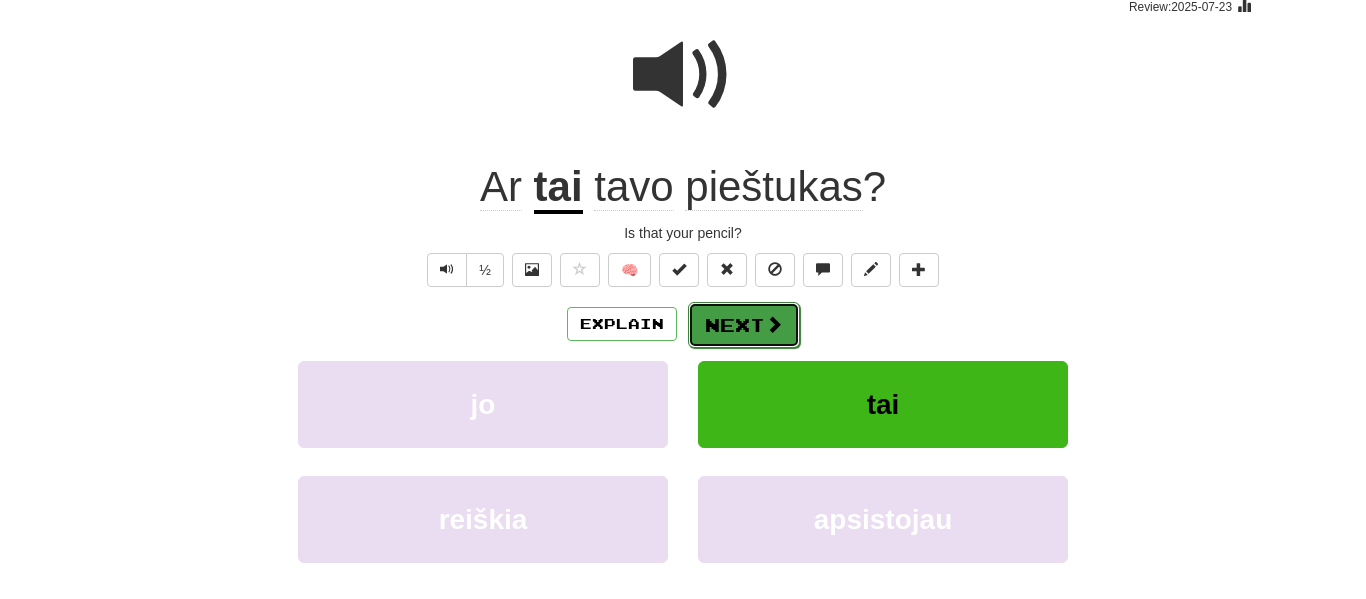 click on "Next" at bounding box center (744, 325) 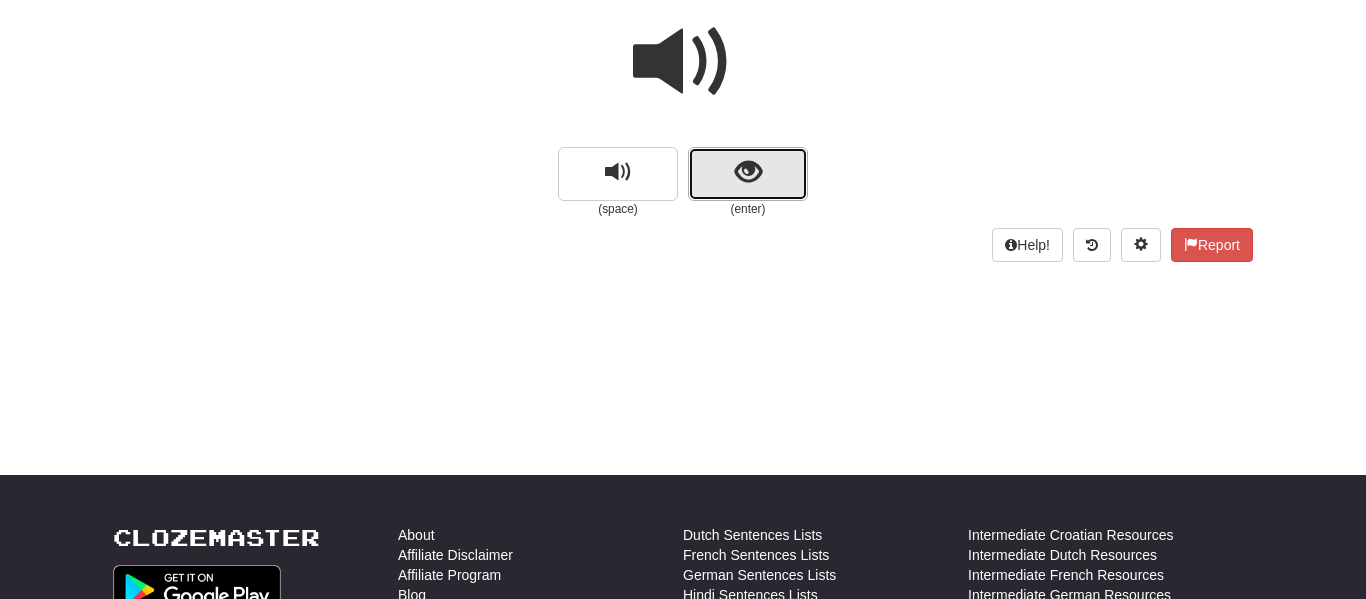 click at bounding box center [748, 174] 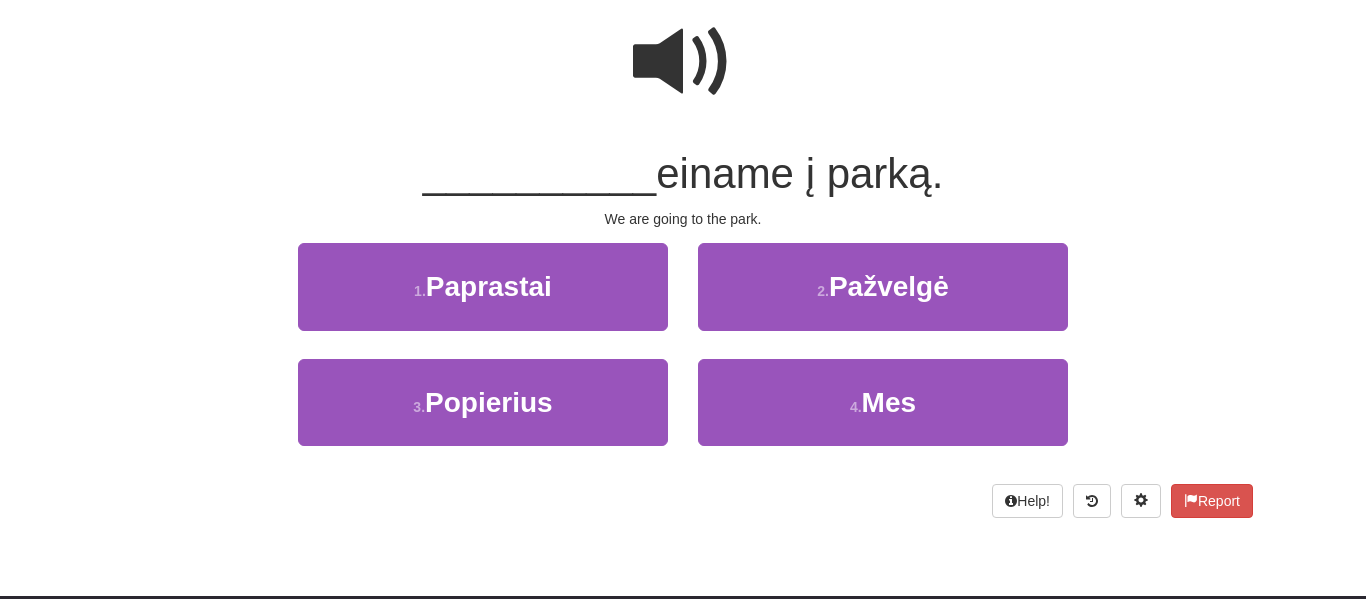 click at bounding box center (683, 62) 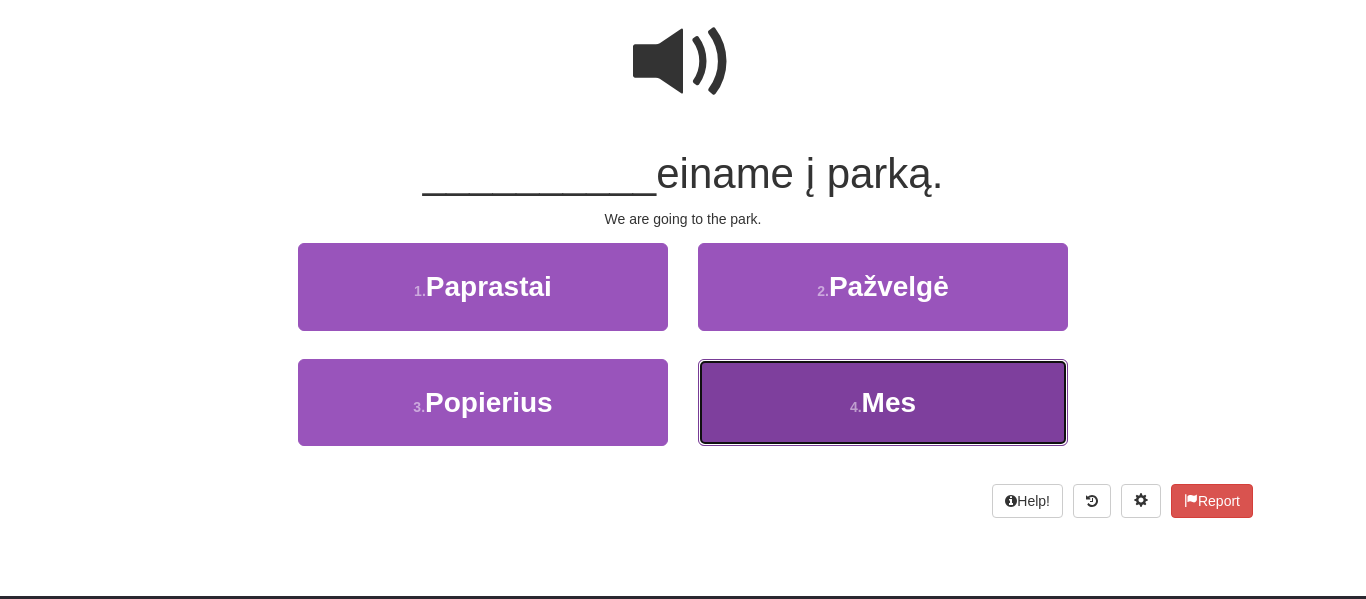 click on "Mes" at bounding box center (889, 402) 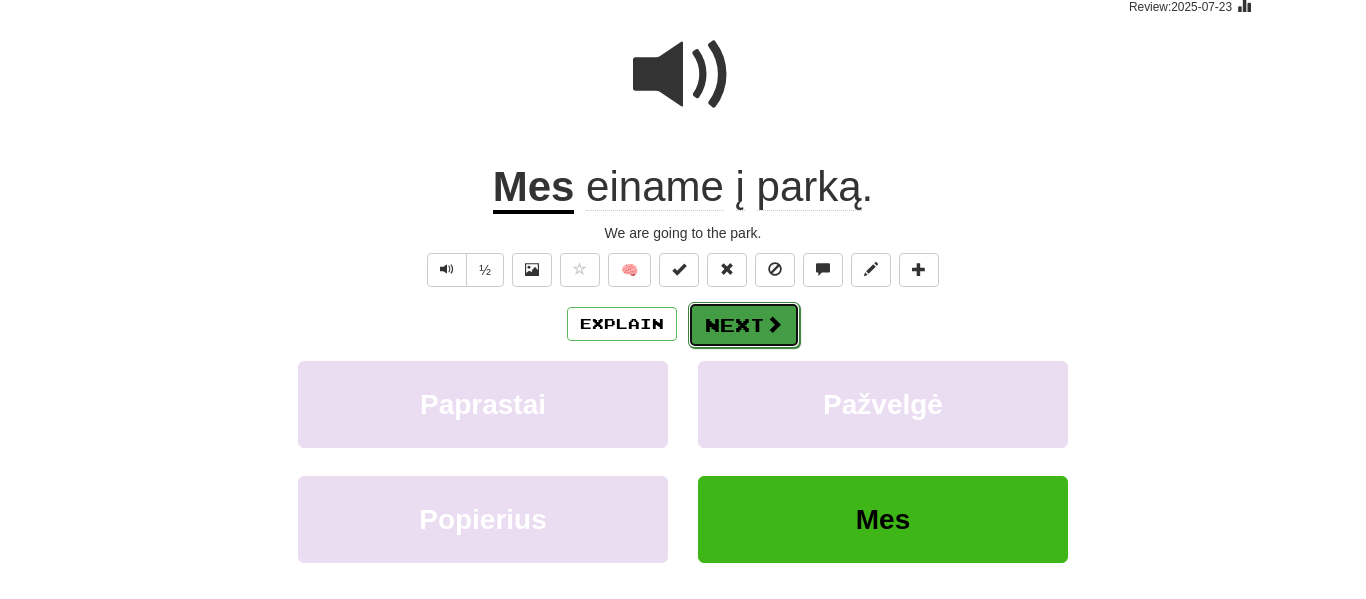 click on "Next" at bounding box center (744, 325) 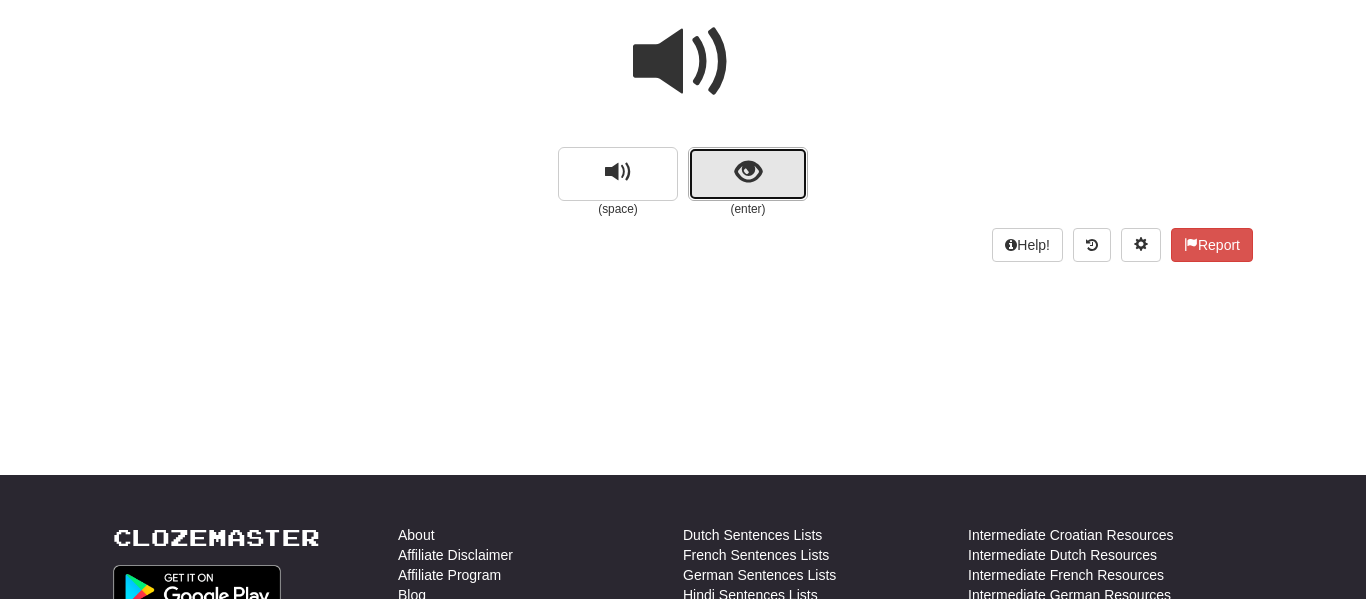 click at bounding box center [748, 174] 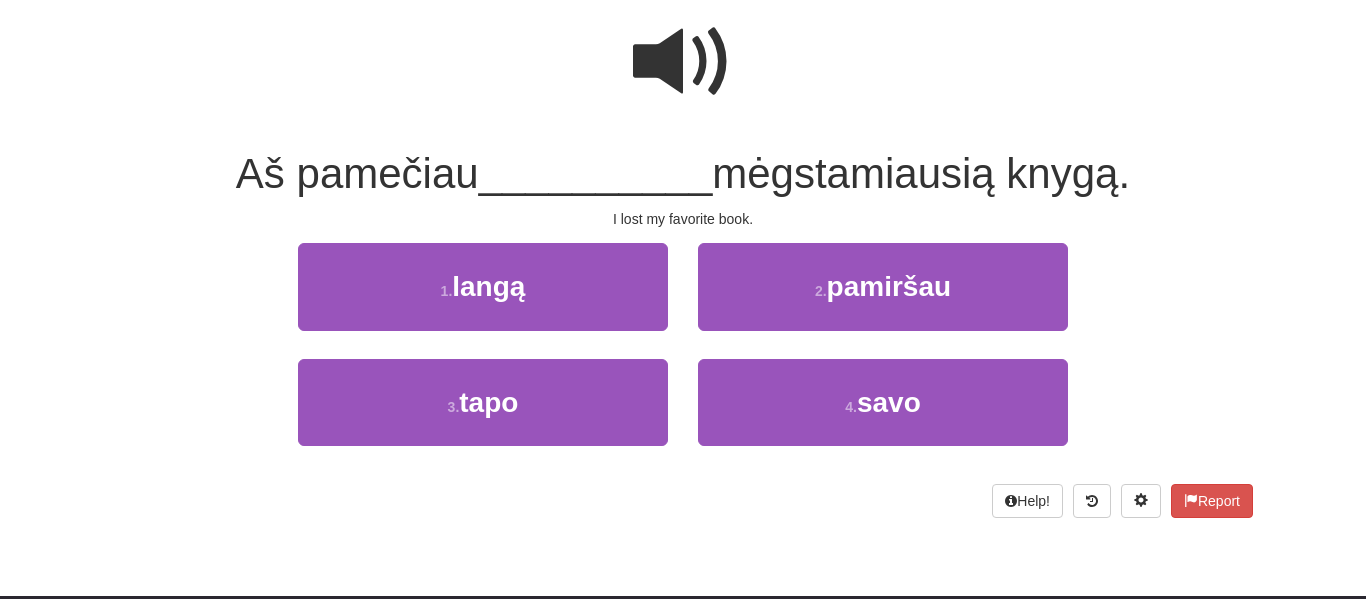 click at bounding box center [683, 62] 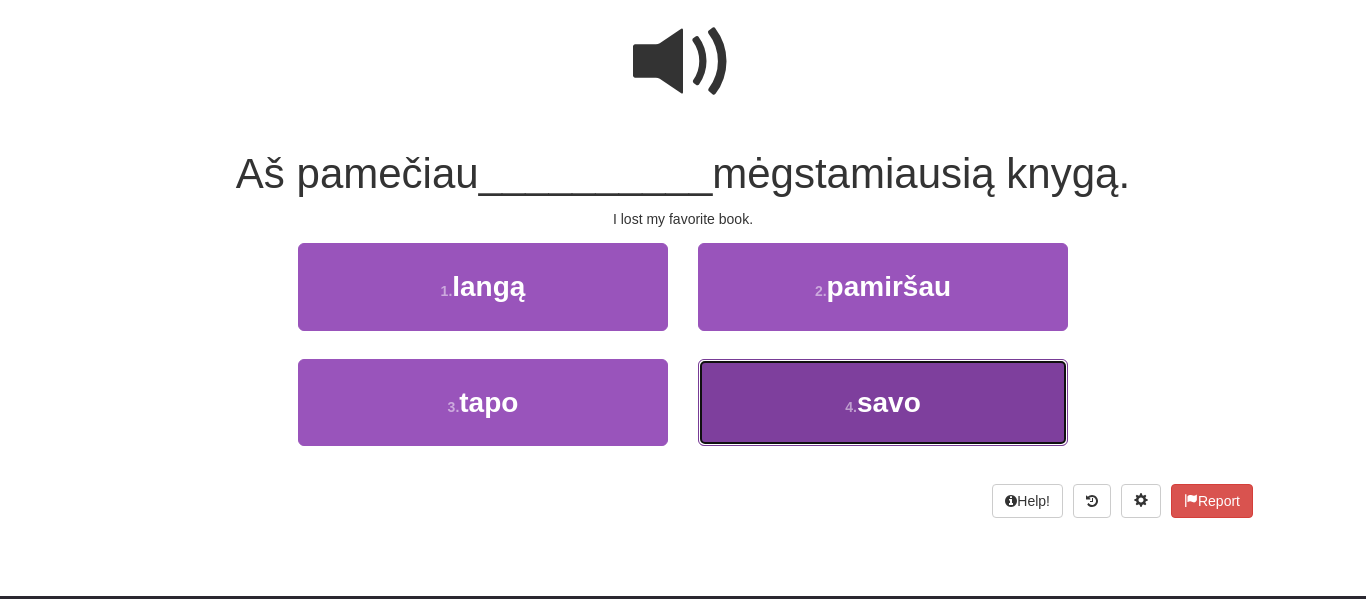 click on "4 .  savo" at bounding box center [883, 402] 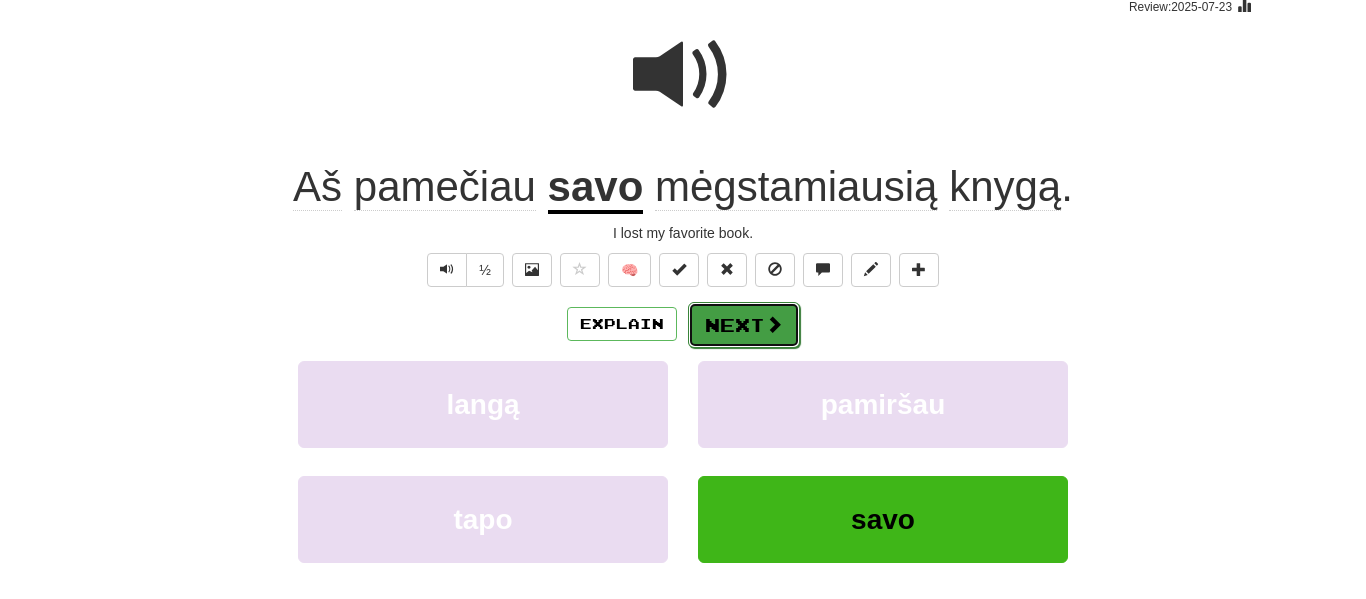click at bounding box center (774, 324) 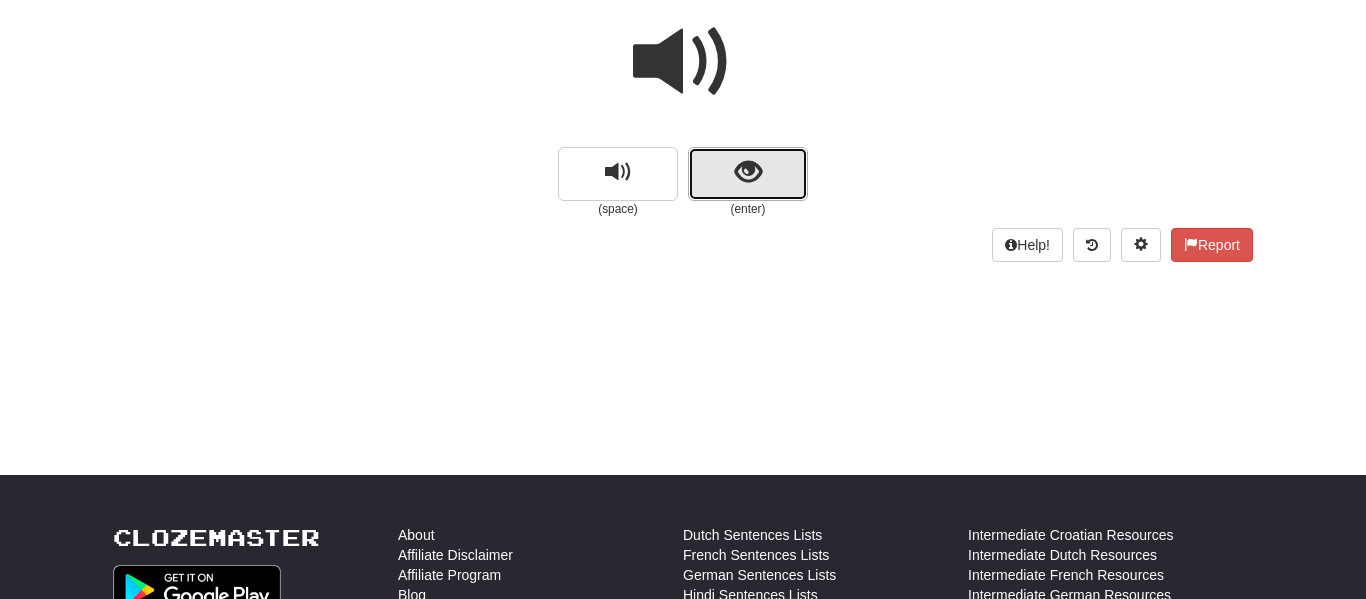 click at bounding box center [748, 174] 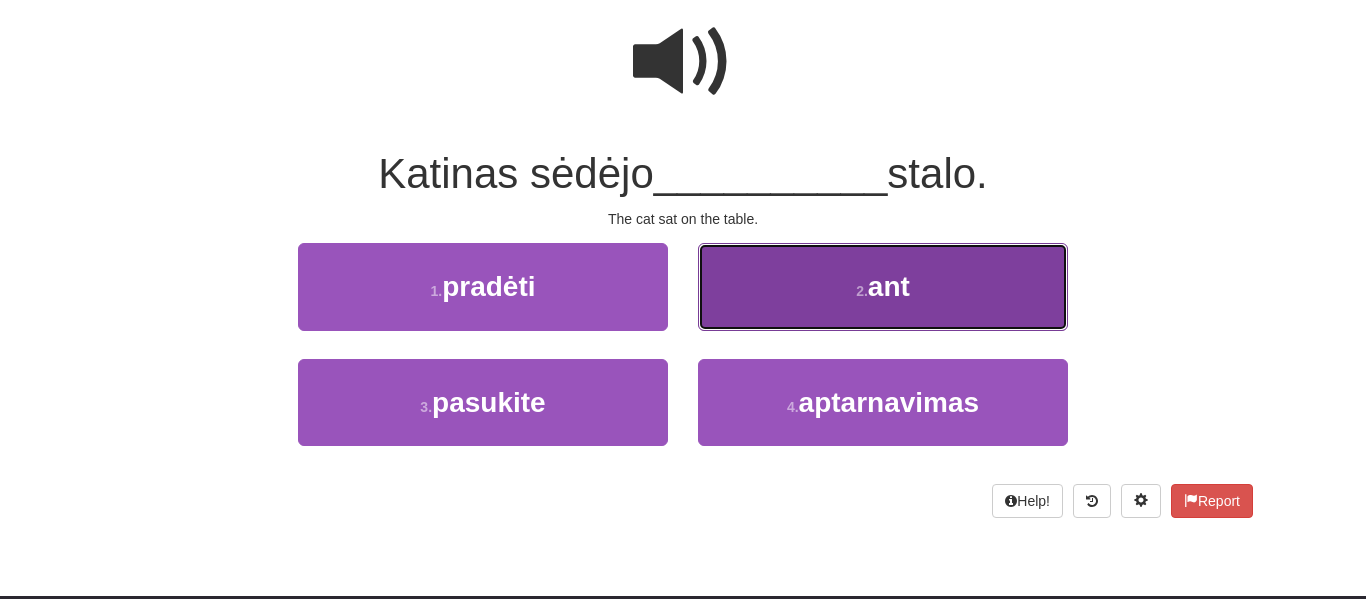 click on "2 .  ant" at bounding box center (883, 286) 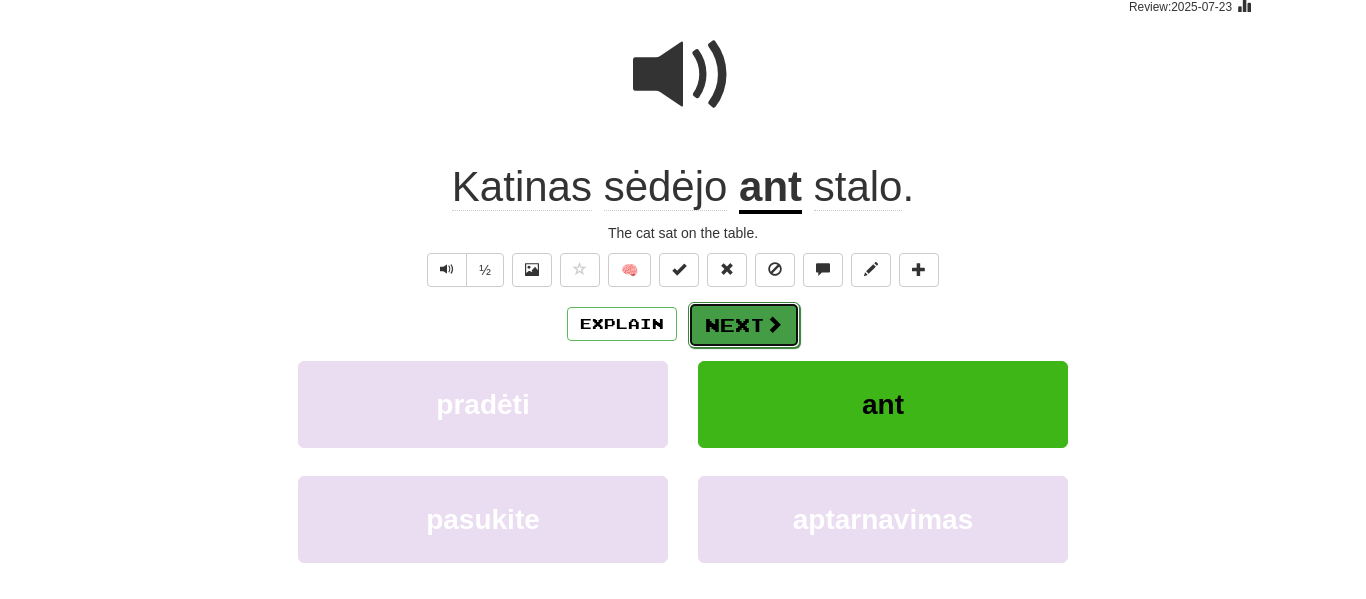 click on "Next" at bounding box center [744, 325] 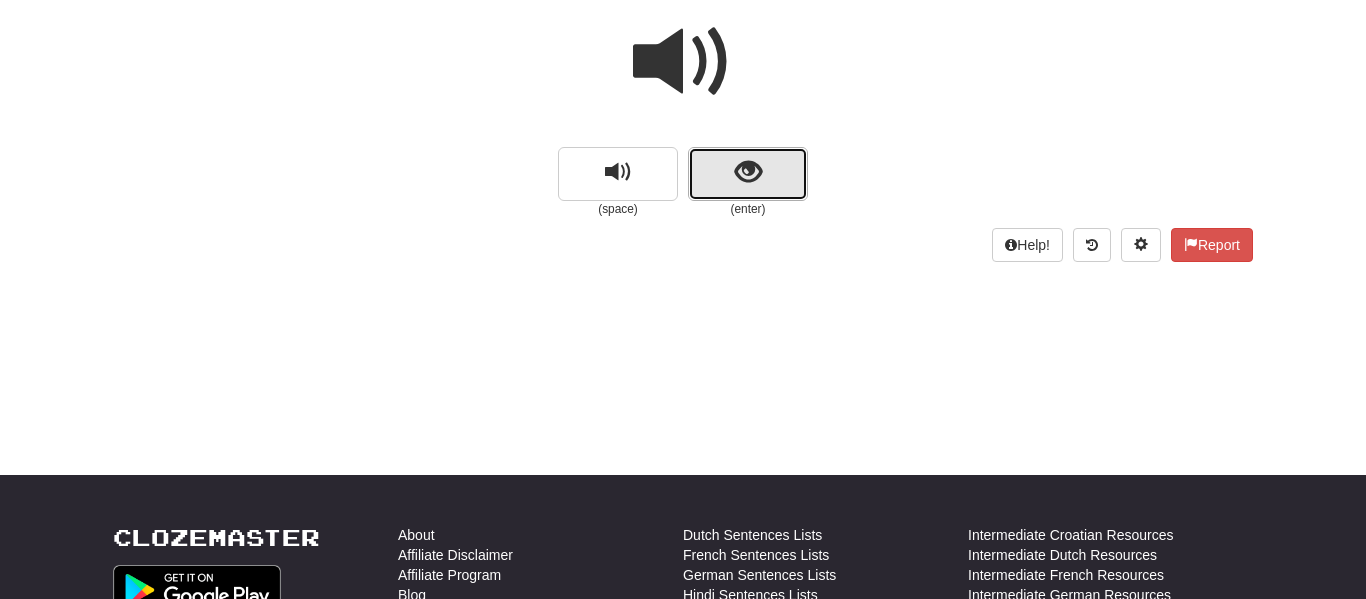 click at bounding box center [748, 174] 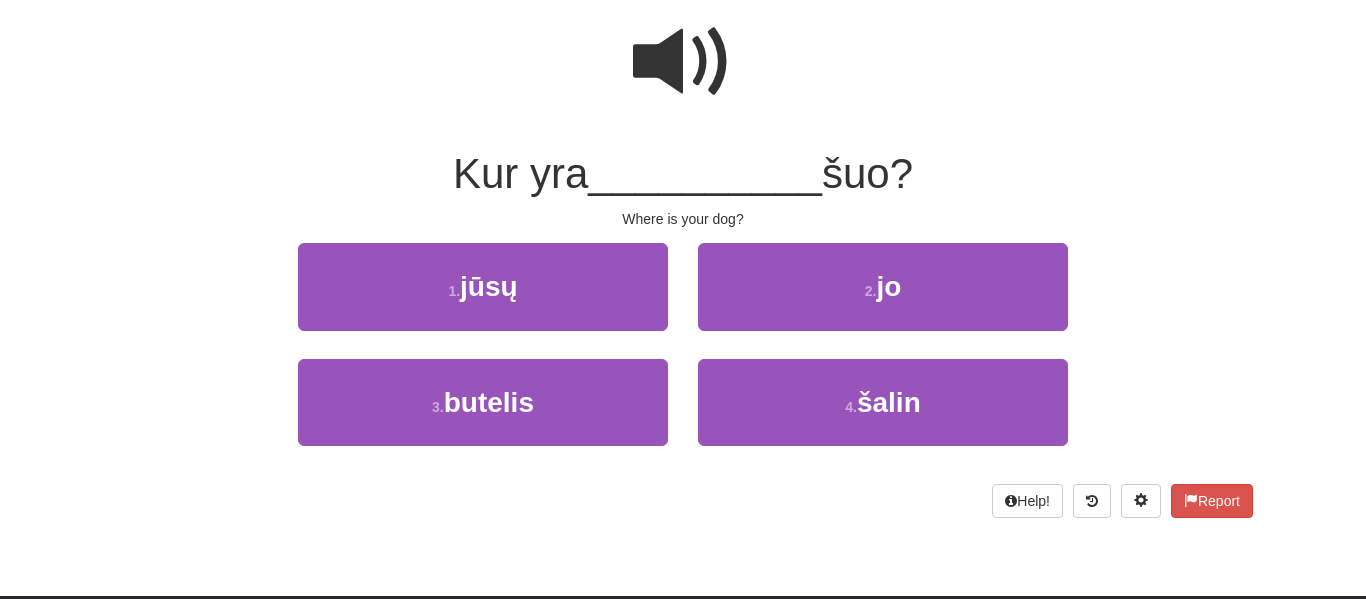click at bounding box center [683, 62] 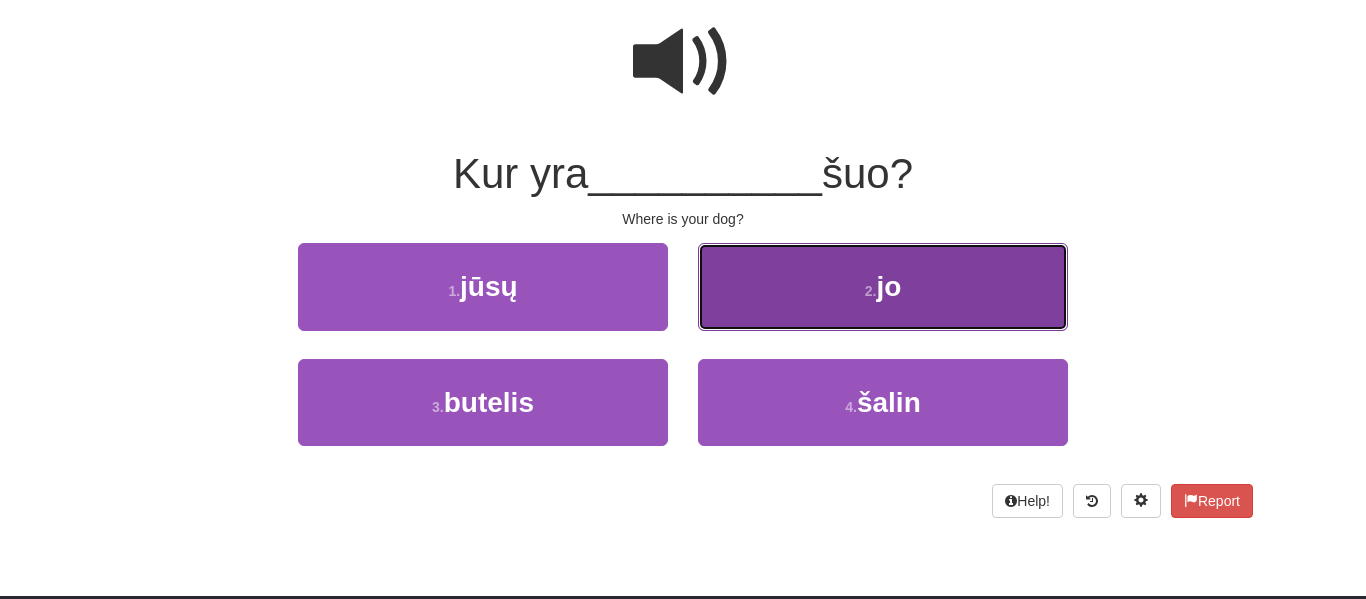 click on "2 .  jo" at bounding box center (883, 286) 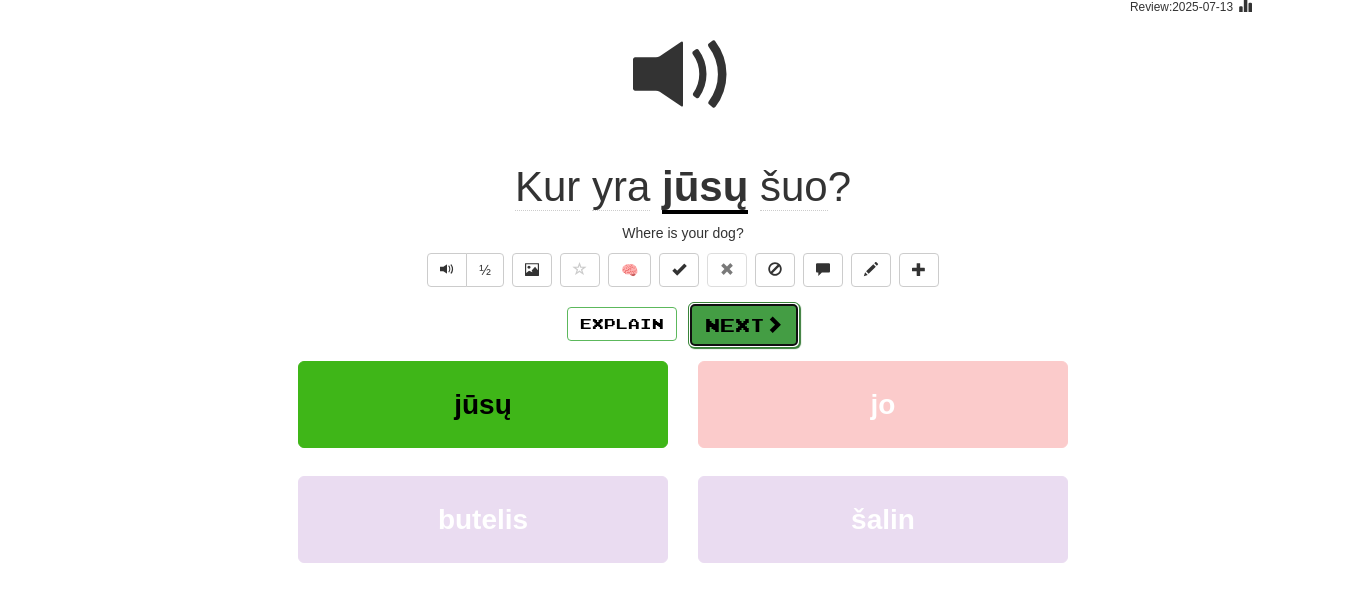 click on "Next" at bounding box center (744, 325) 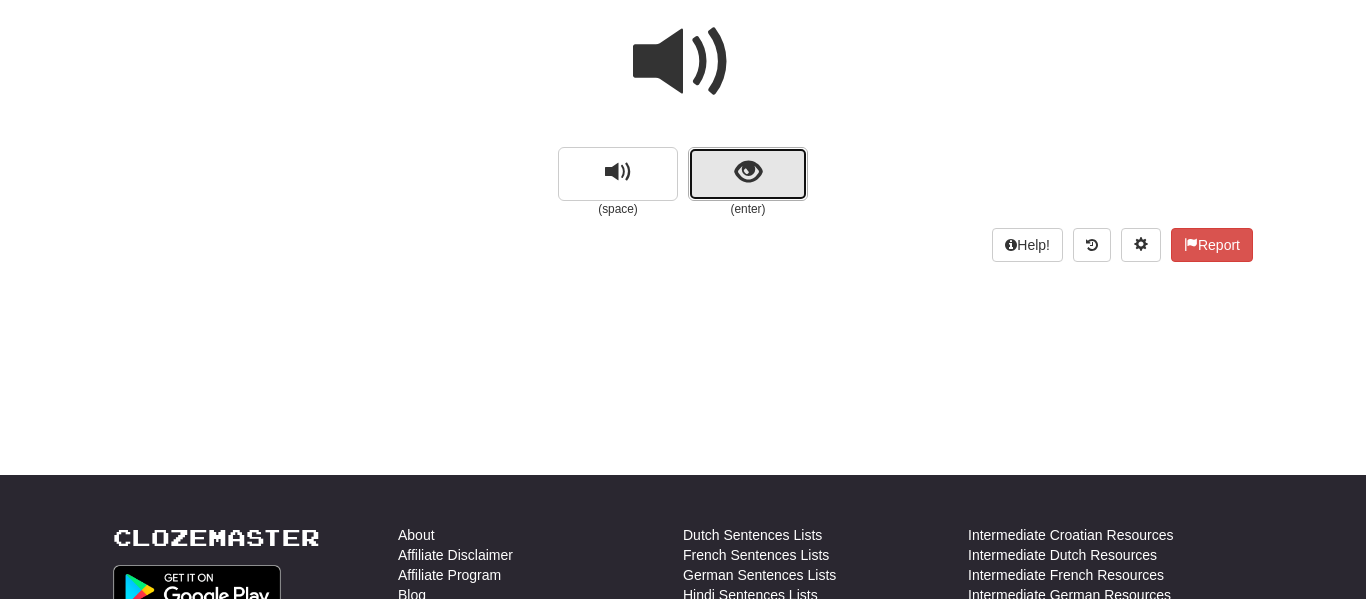 click at bounding box center (748, 174) 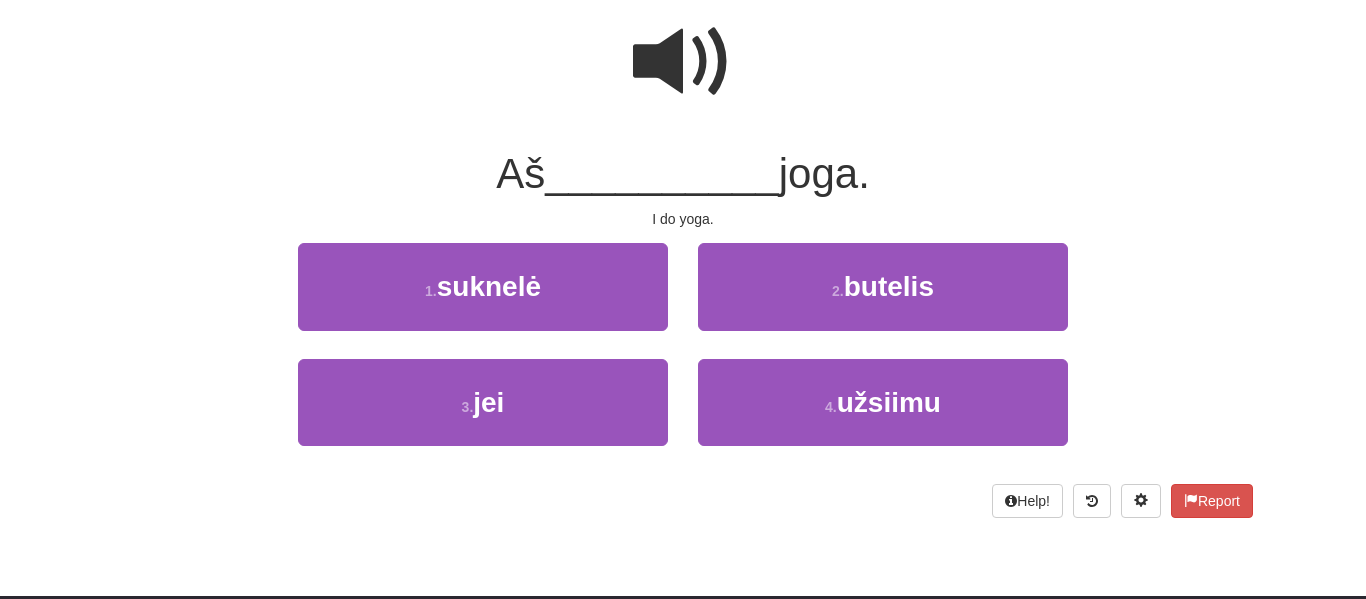 click at bounding box center (683, 62) 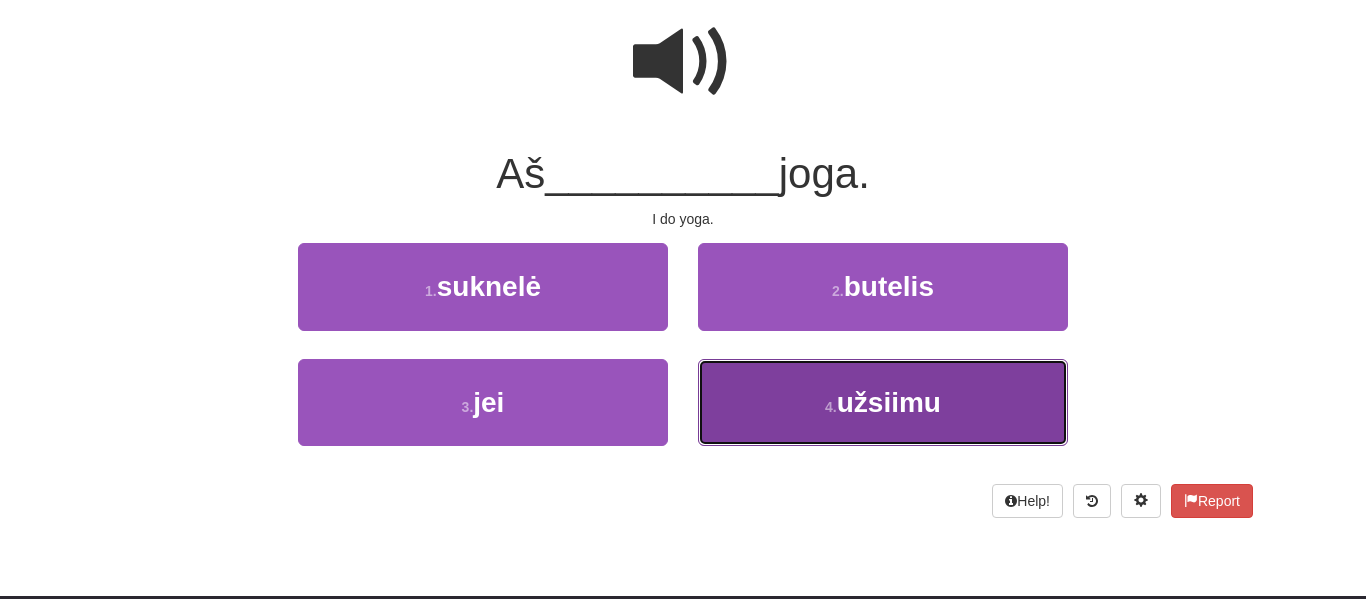 click on "užsiimu" at bounding box center [889, 402] 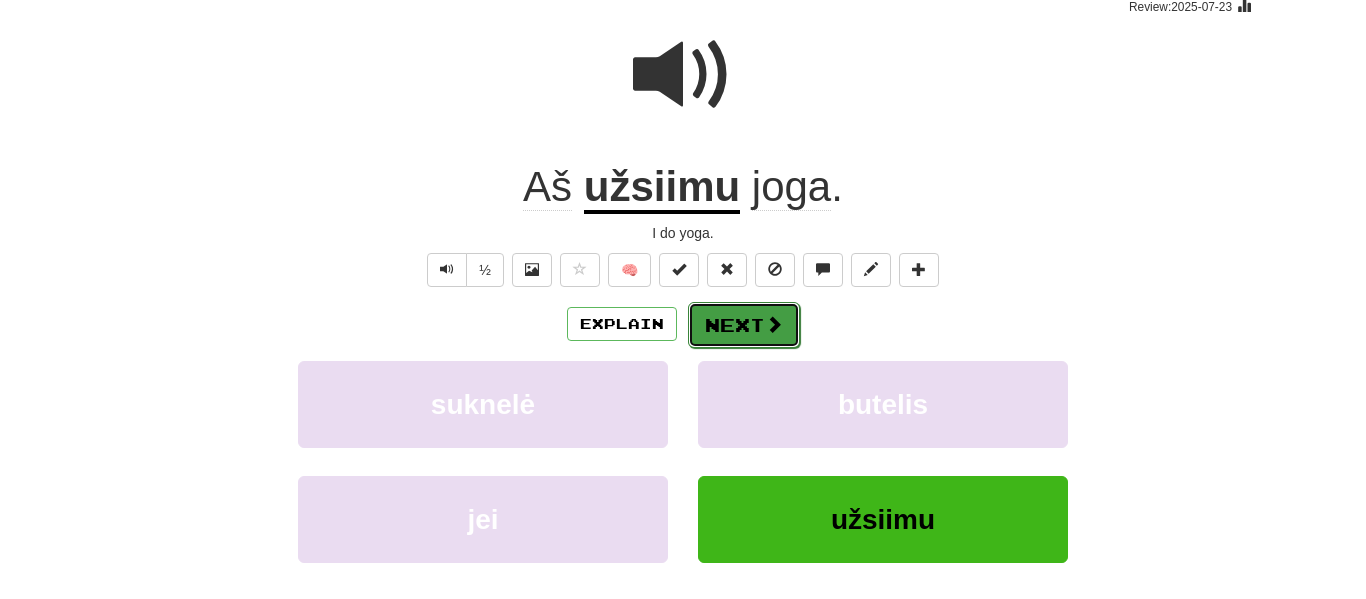 click on "Next" at bounding box center (744, 325) 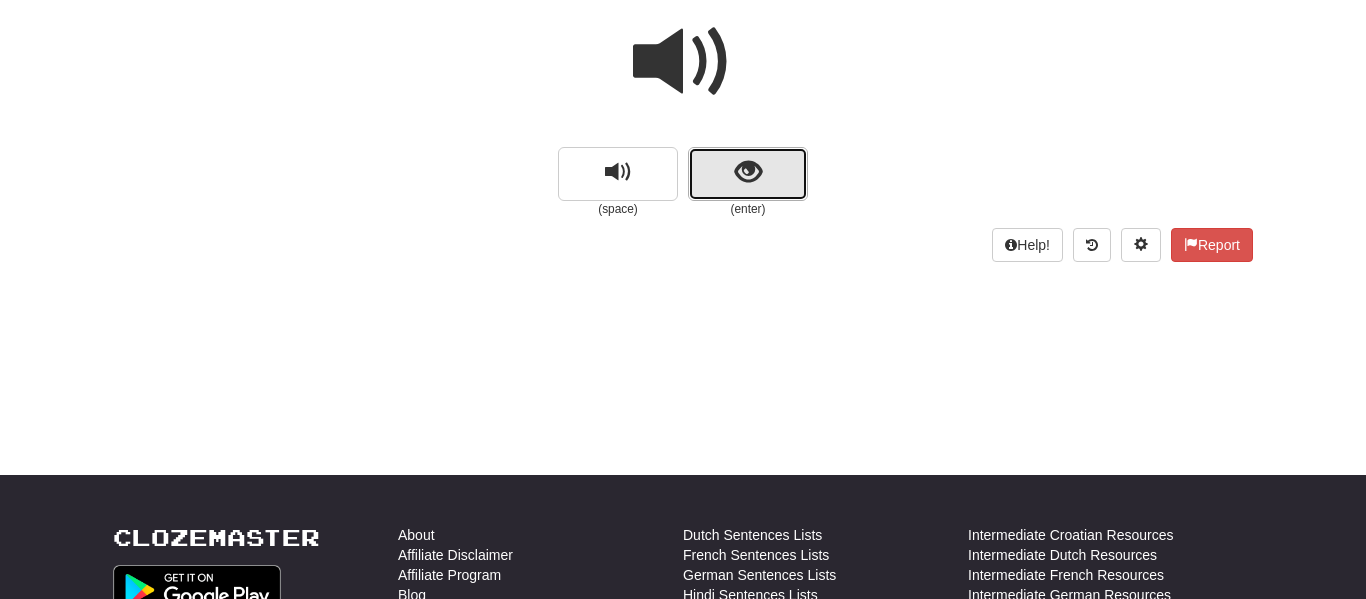 click at bounding box center (748, 172) 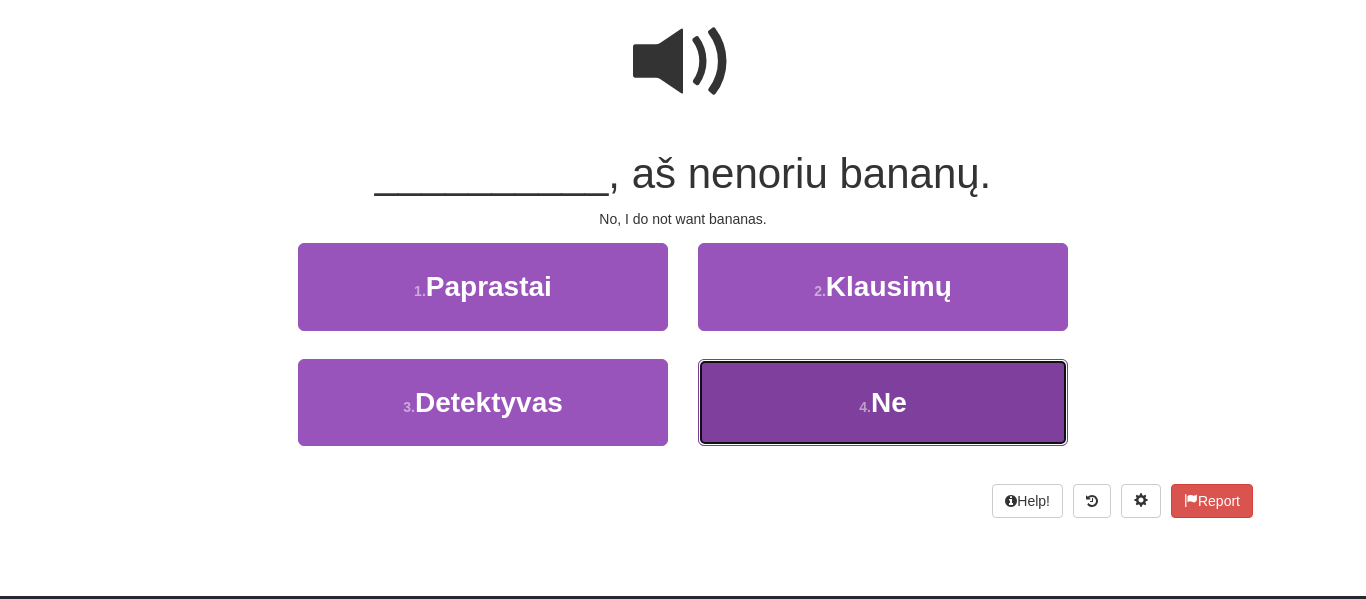 click on "4 .  Ne" at bounding box center [883, 402] 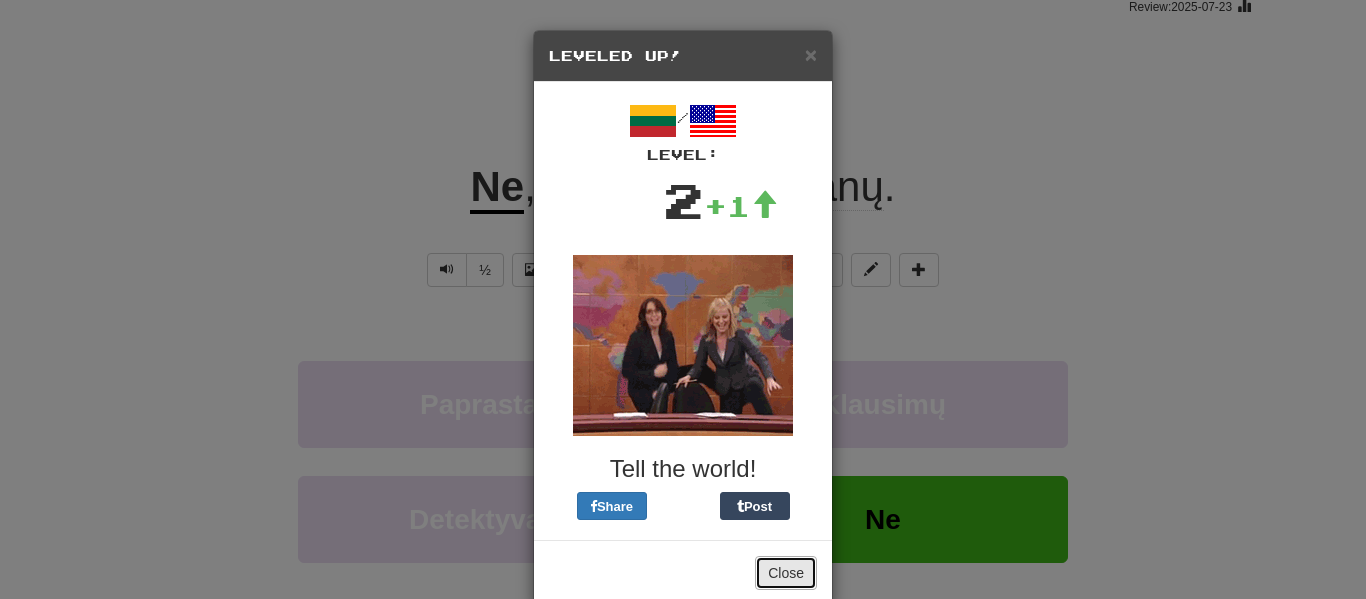 click on "Close" at bounding box center (786, 573) 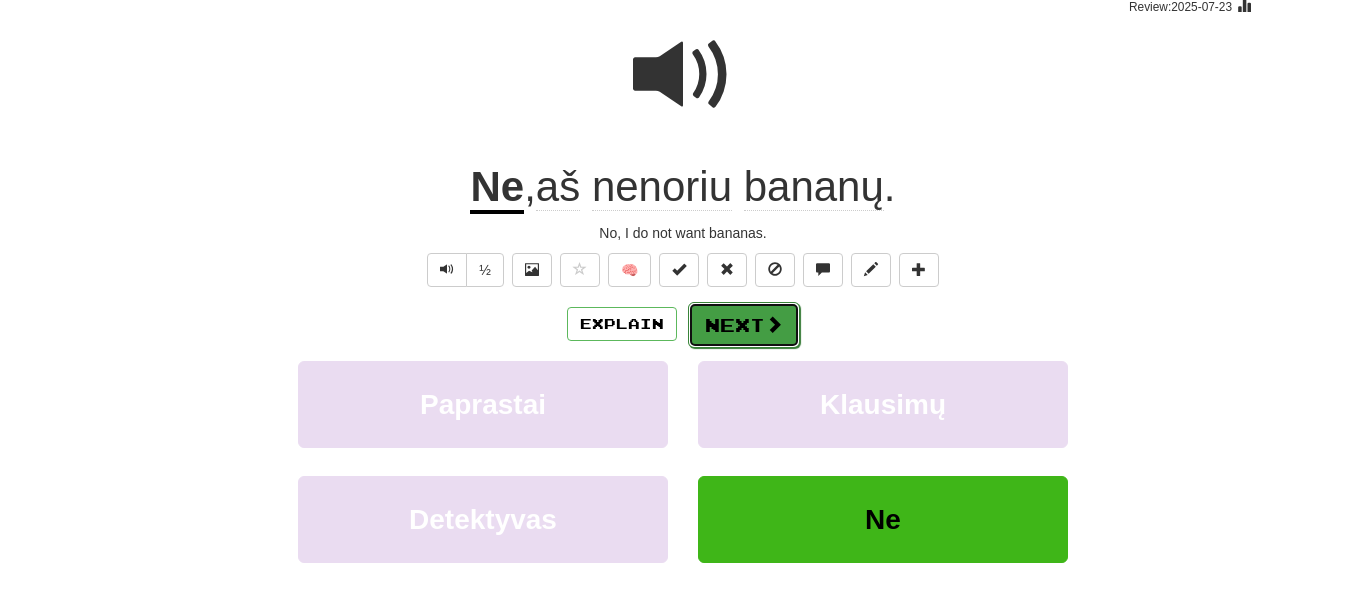 click on "Next" at bounding box center (744, 325) 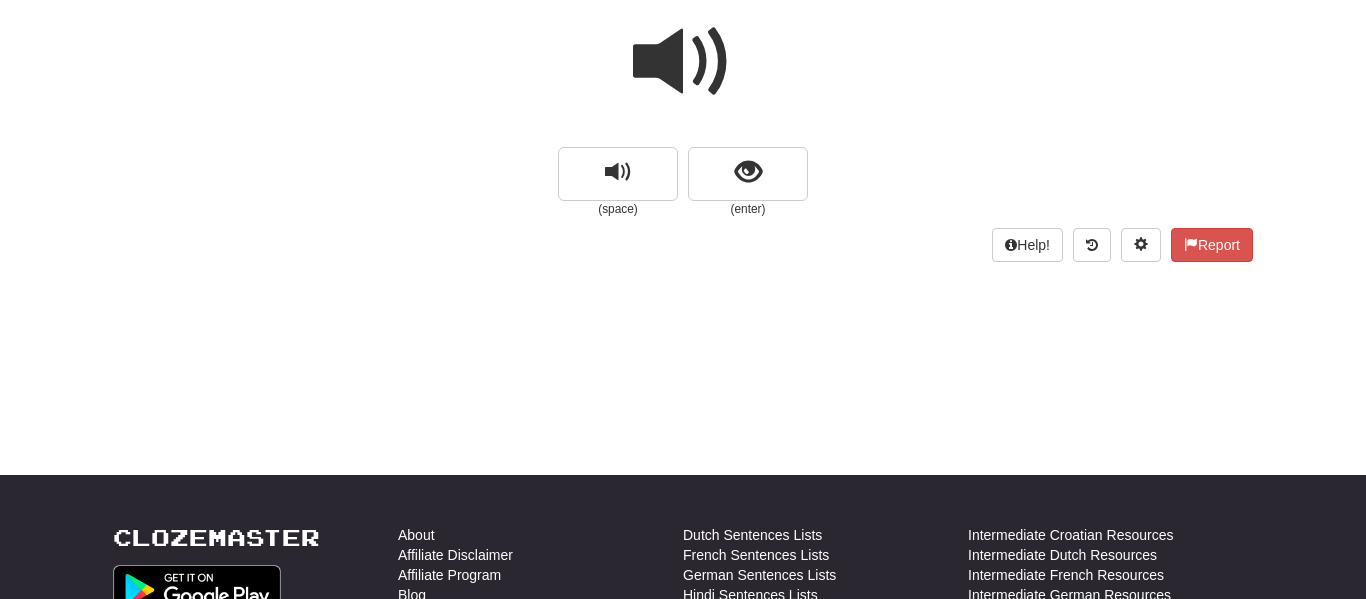 click at bounding box center (683, 75) 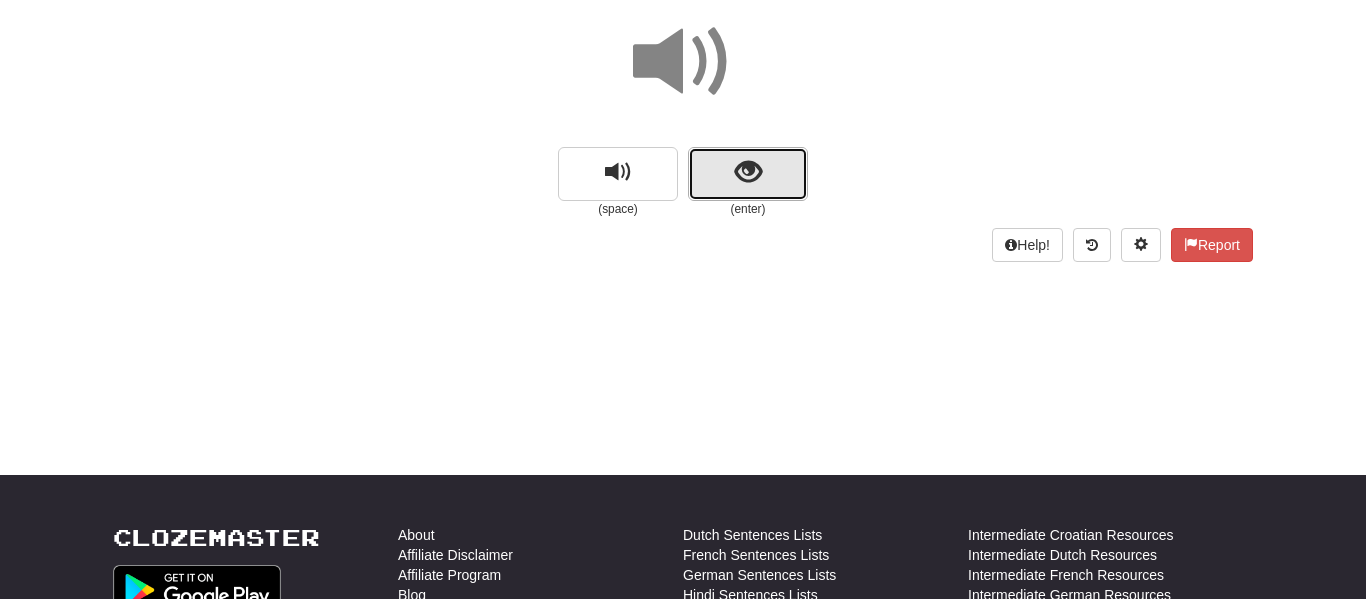 click at bounding box center (748, 172) 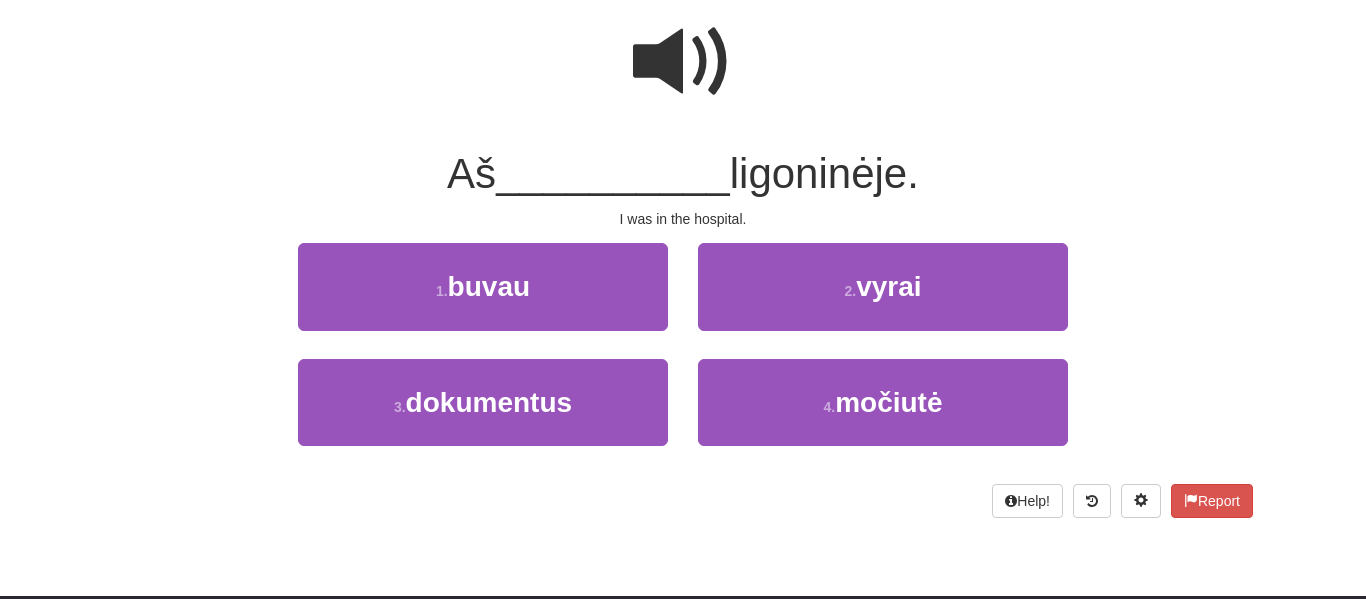 click at bounding box center [683, 62] 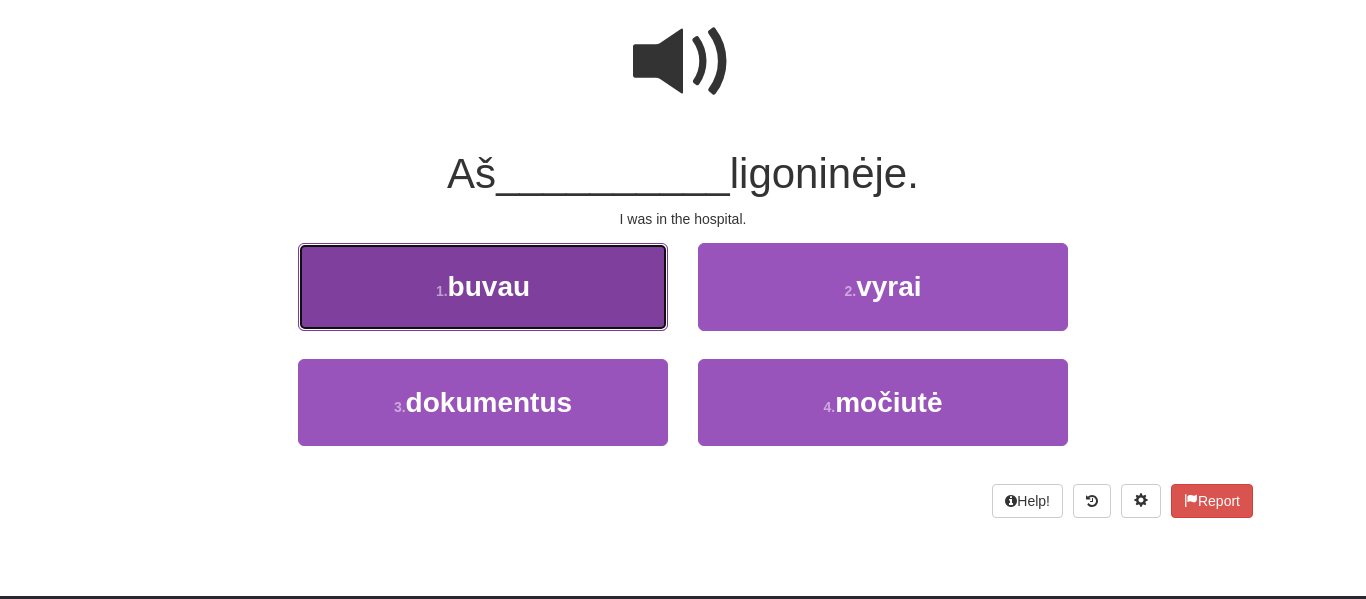 click on "1 .  buvau" at bounding box center [483, 286] 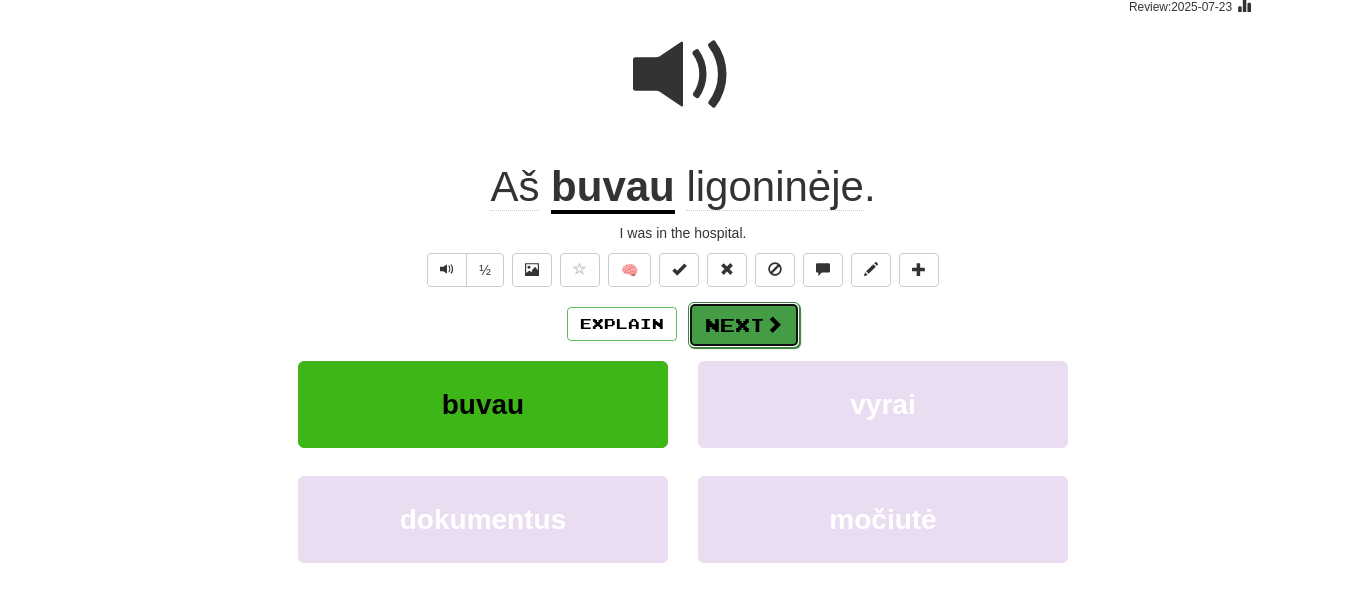 click at bounding box center (774, 324) 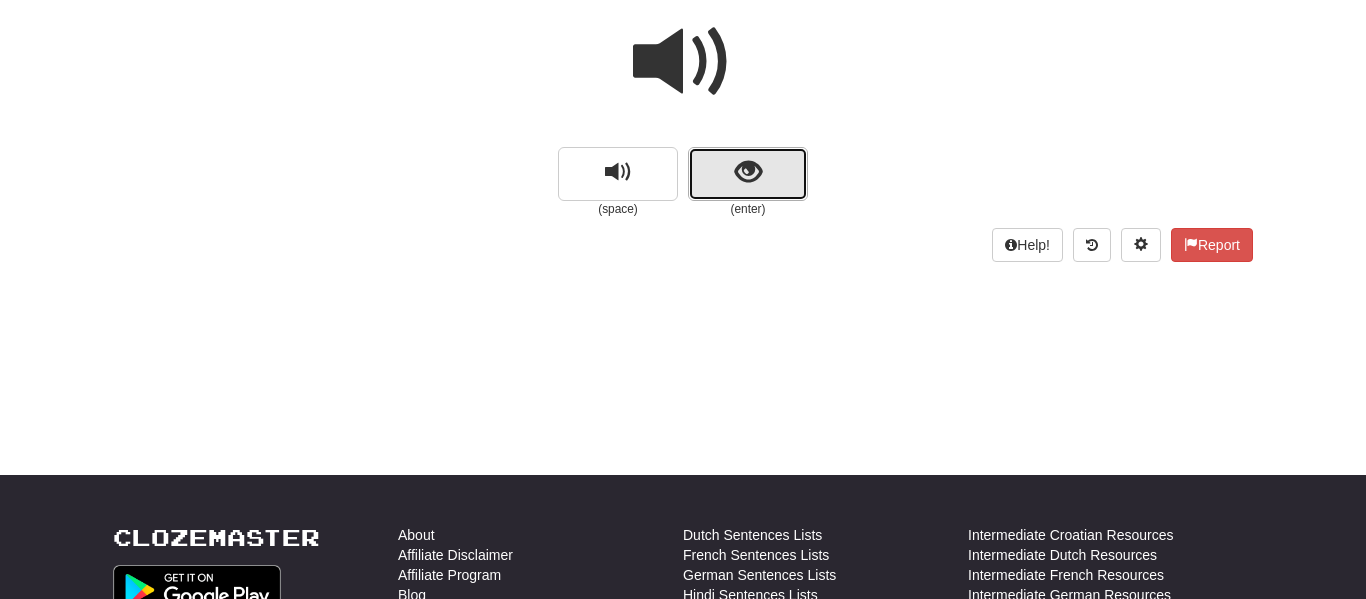 click at bounding box center [748, 174] 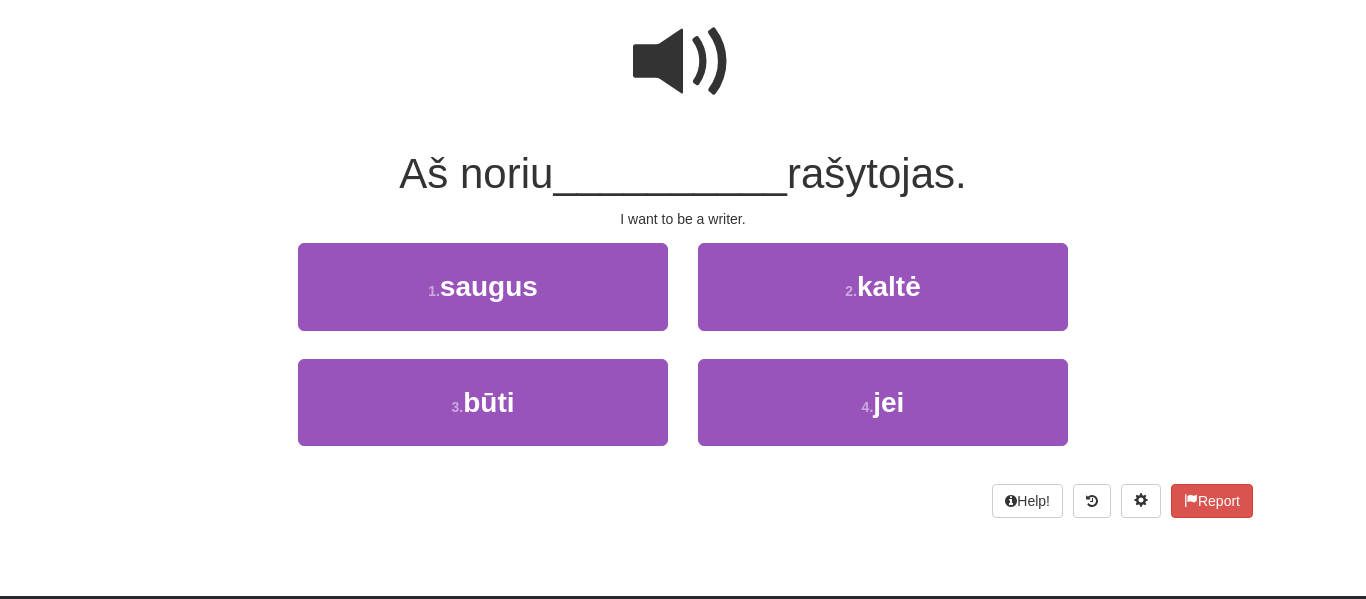 click at bounding box center (683, 62) 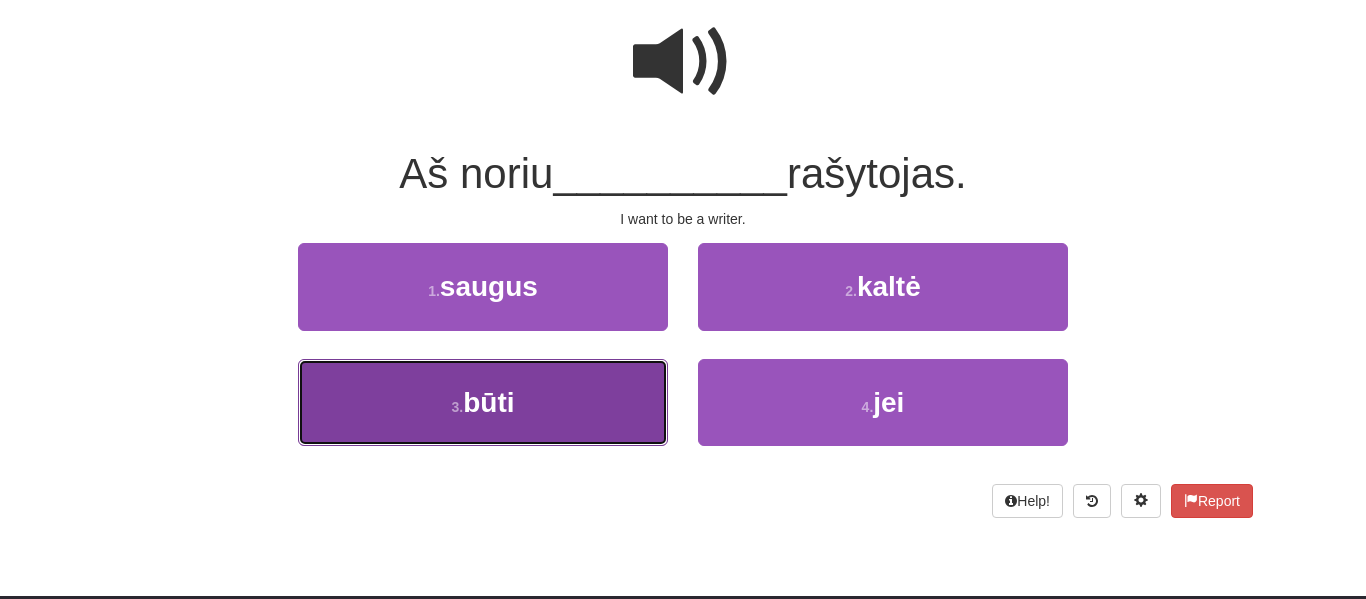 click on "3 .  būti" at bounding box center (483, 402) 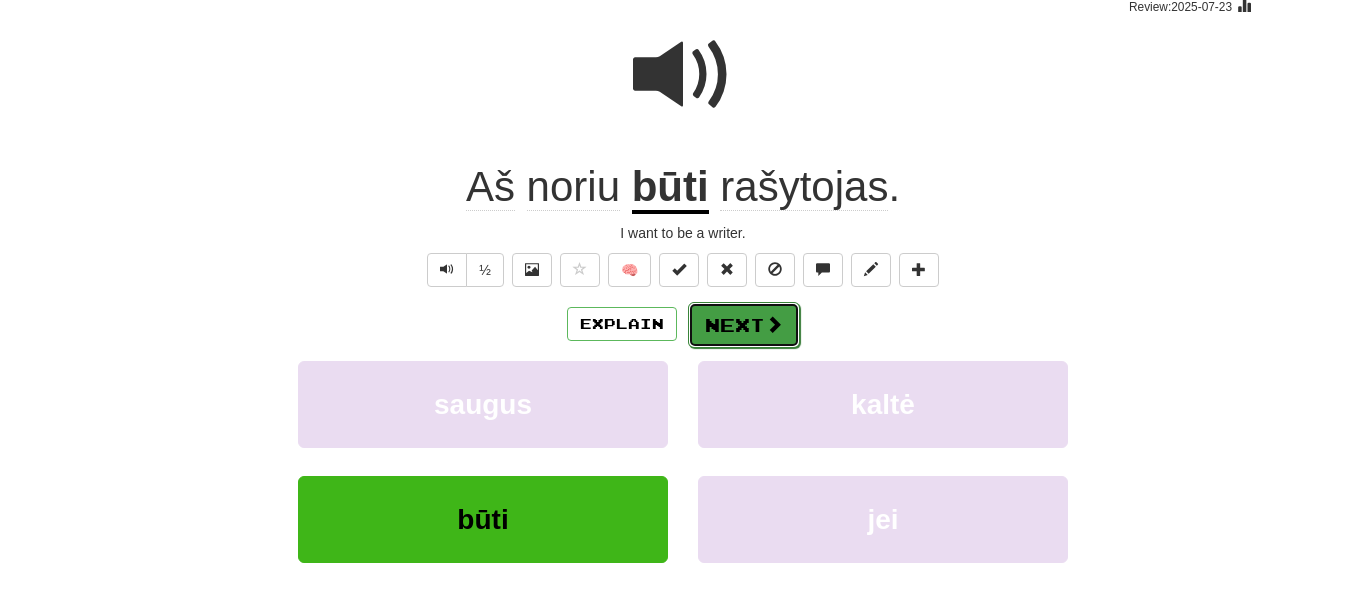 click on "Next" at bounding box center [744, 325] 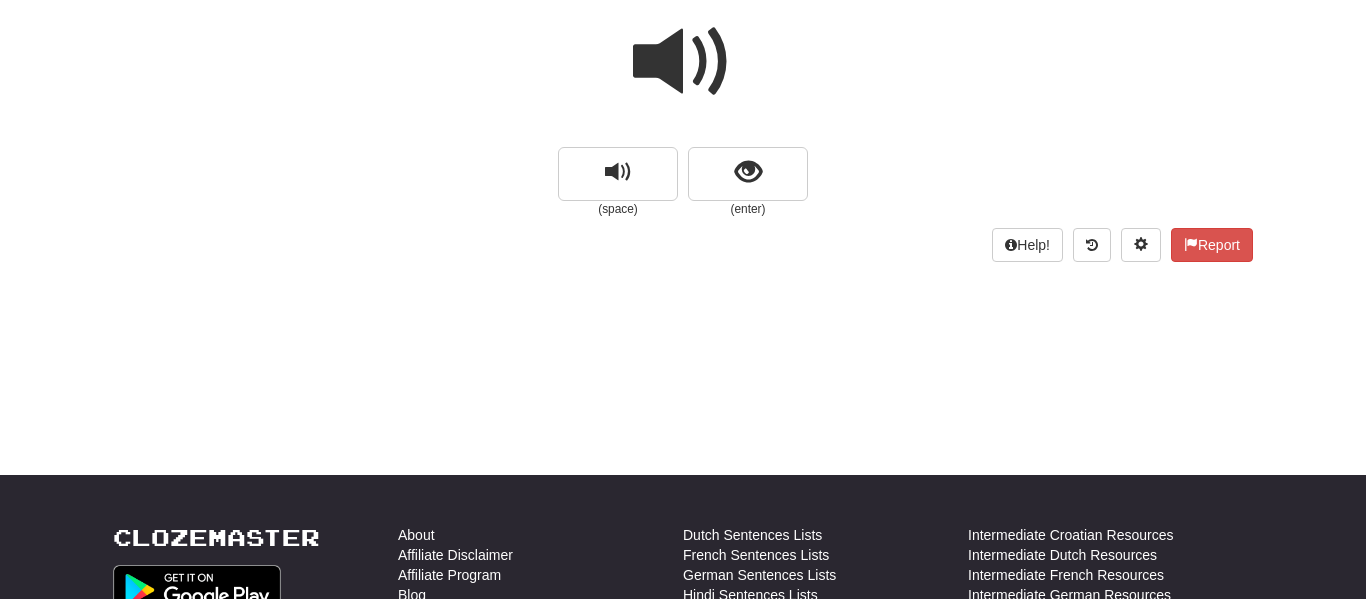 click at bounding box center (683, 75) 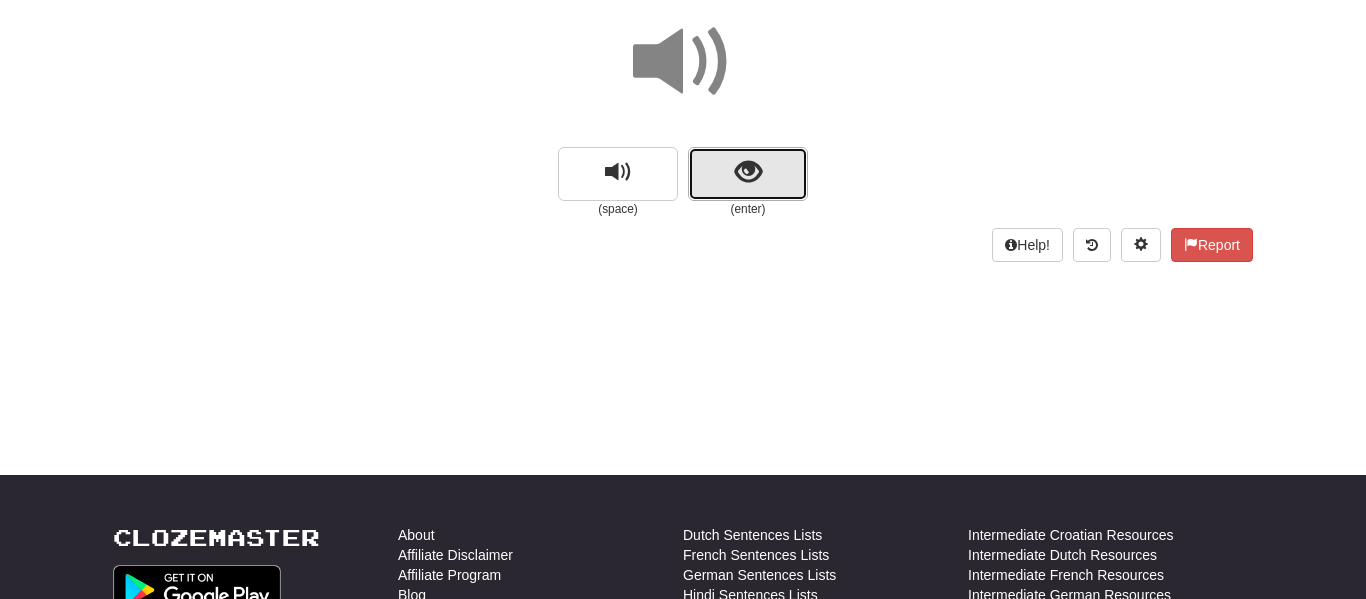 click at bounding box center [748, 172] 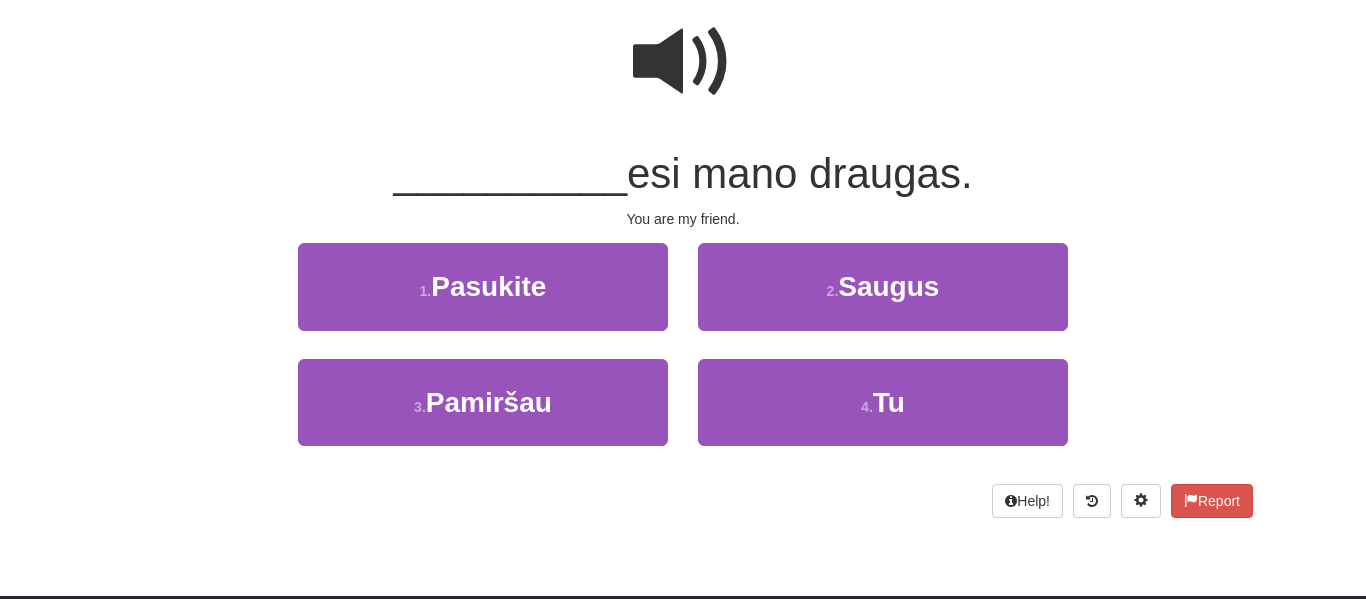 click at bounding box center (683, 62) 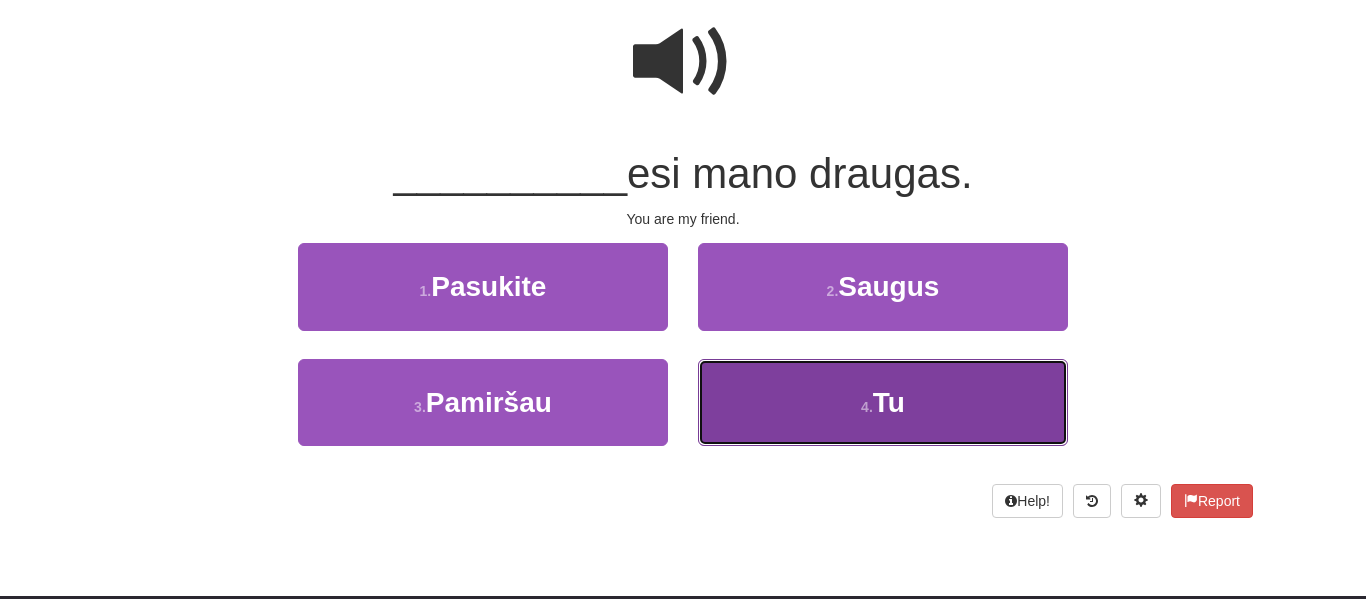 click on "4 .  Tu" at bounding box center [883, 402] 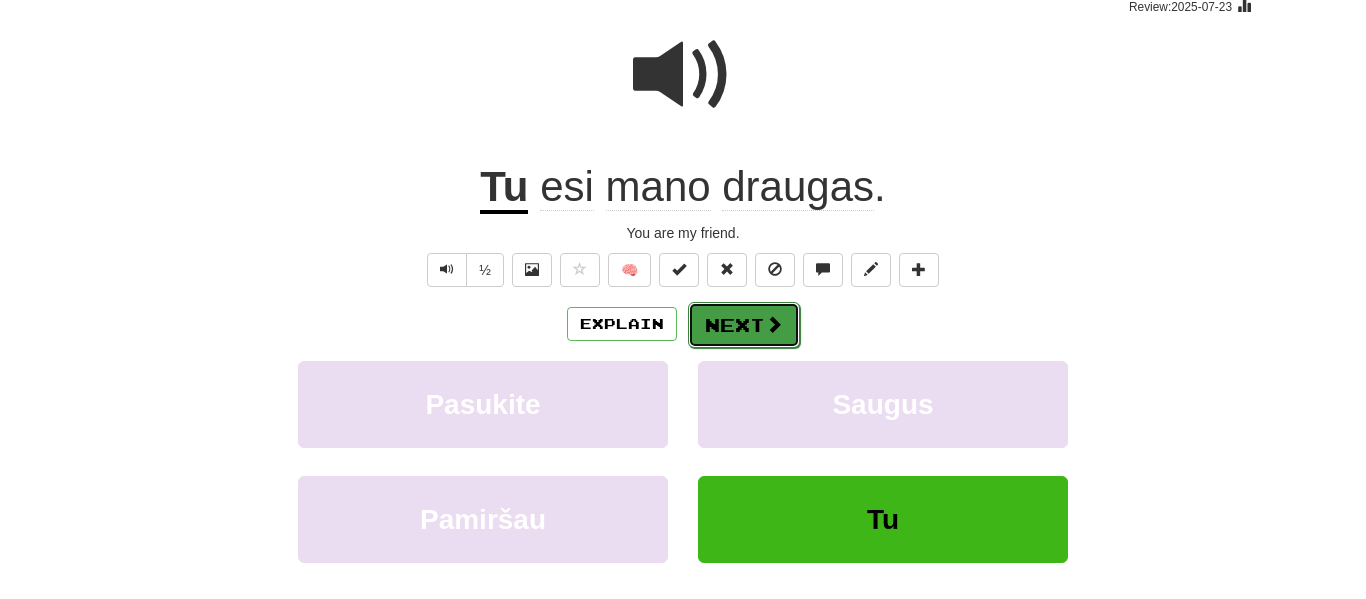 click on "Next" at bounding box center [744, 325] 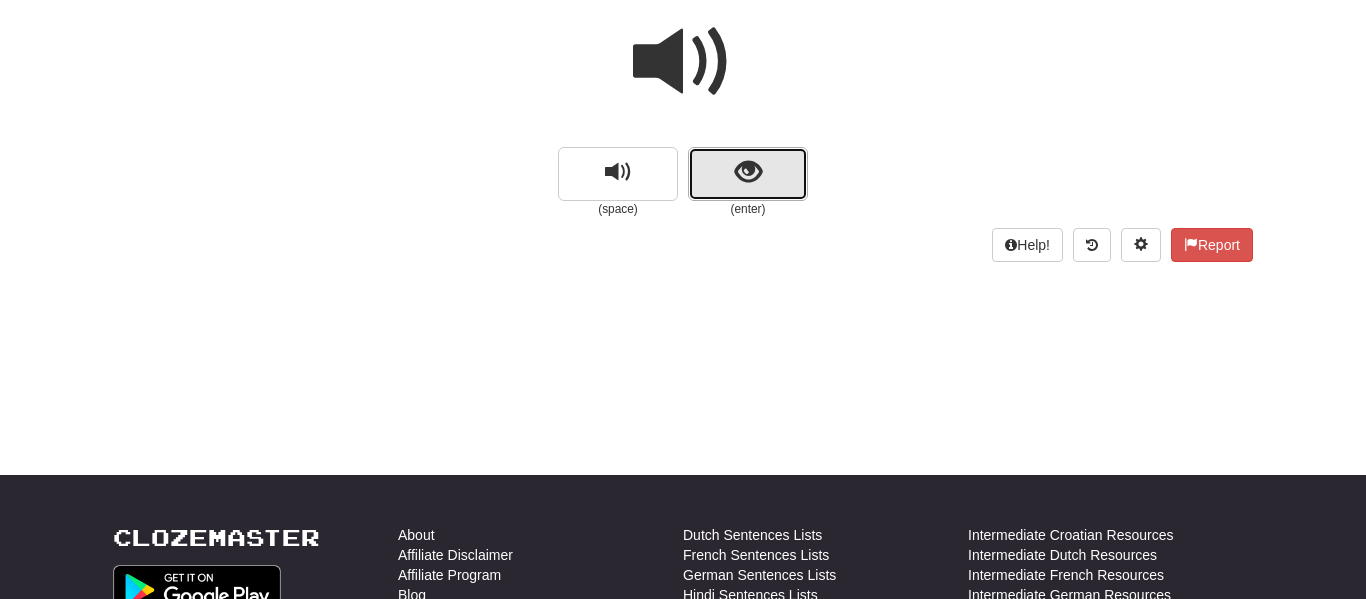 click at bounding box center (748, 174) 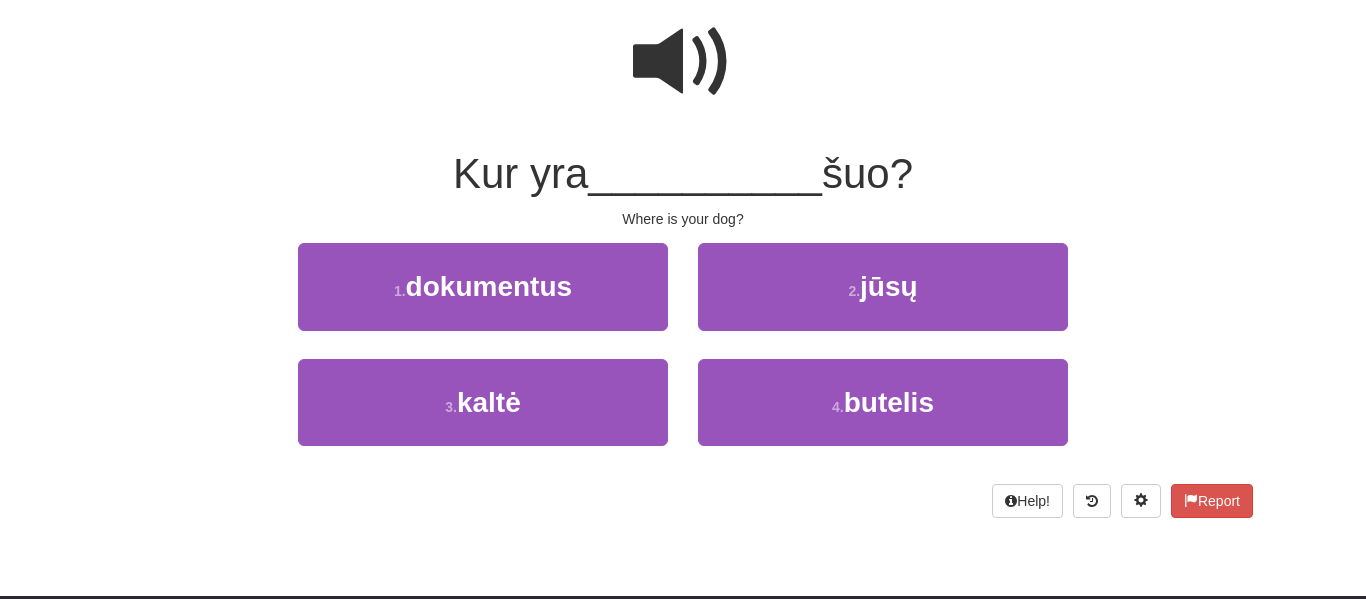 click at bounding box center (683, 62) 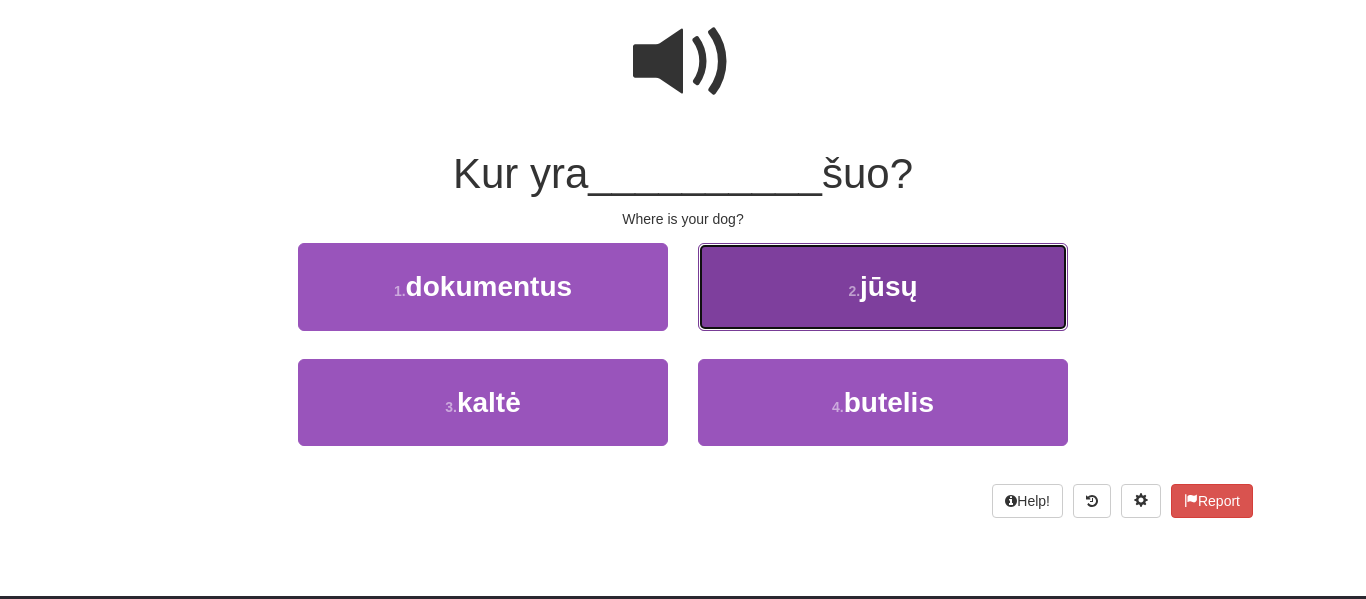 click on "2 .  jūsų" at bounding box center (883, 286) 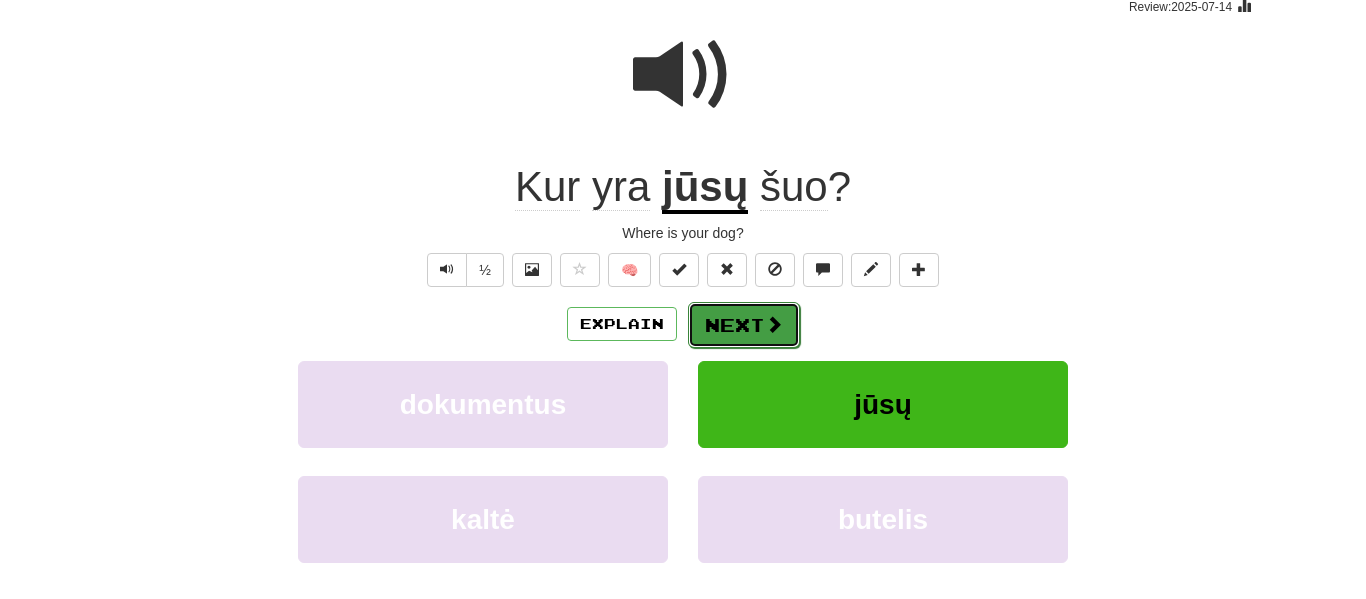 click on "Next" at bounding box center (744, 325) 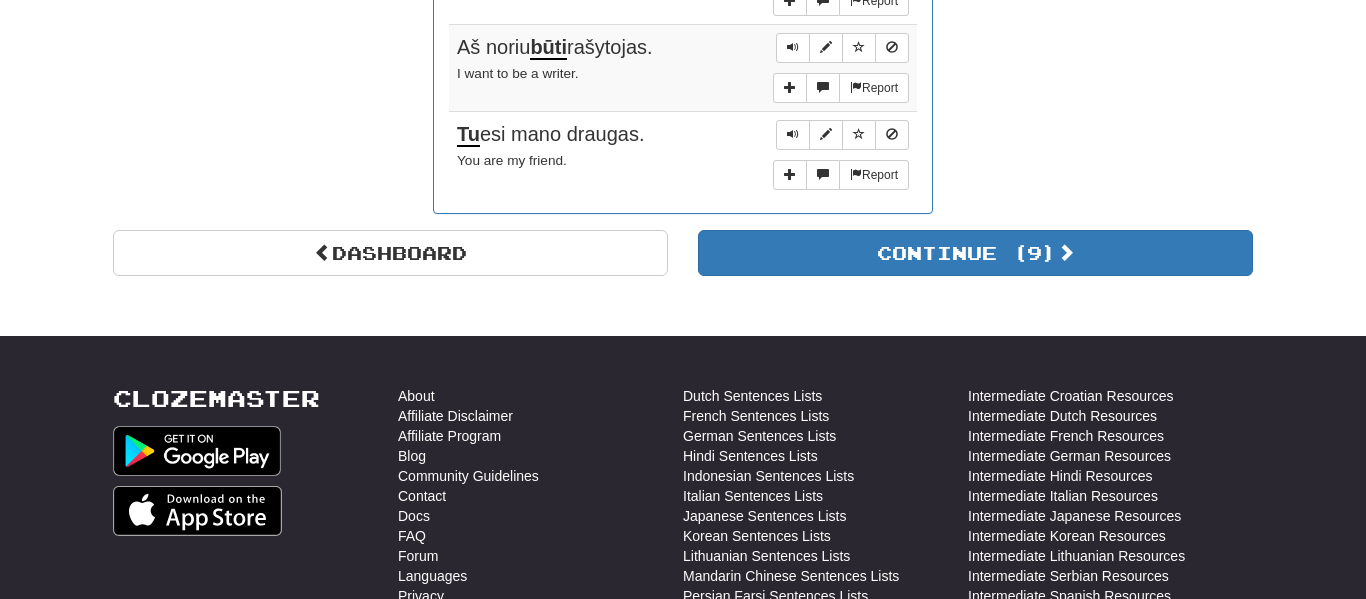 scroll, scrollTop: 0, scrollLeft: 0, axis: both 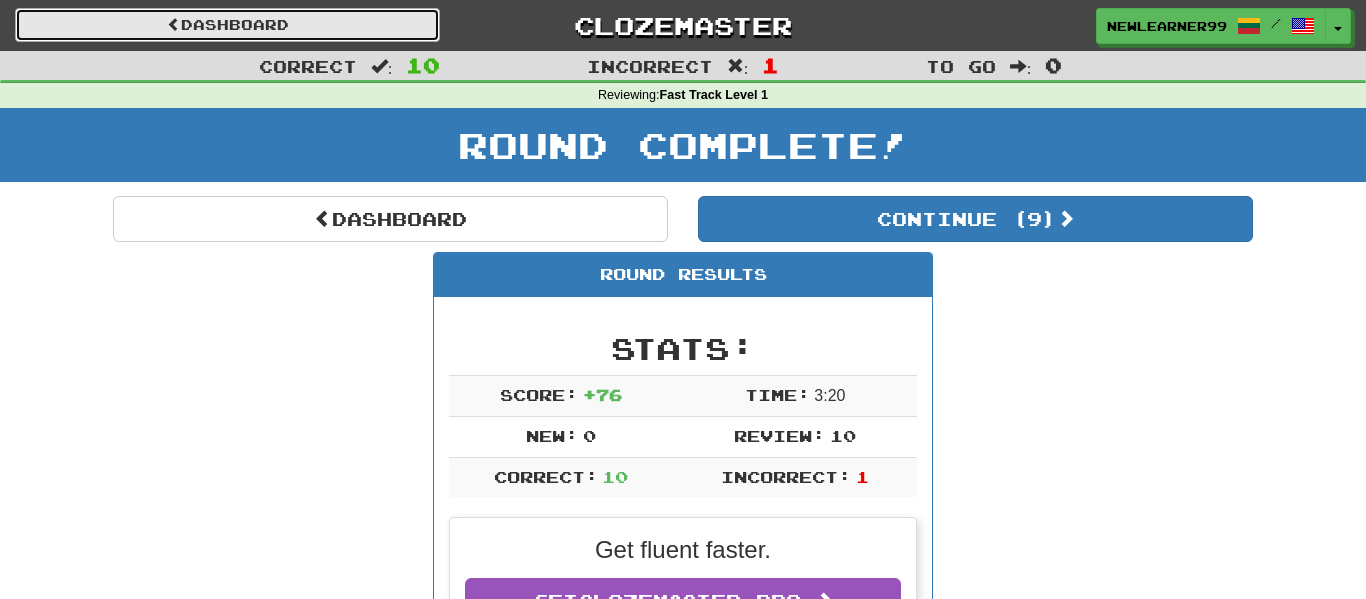 click on "Dashboard" at bounding box center [227, 25] 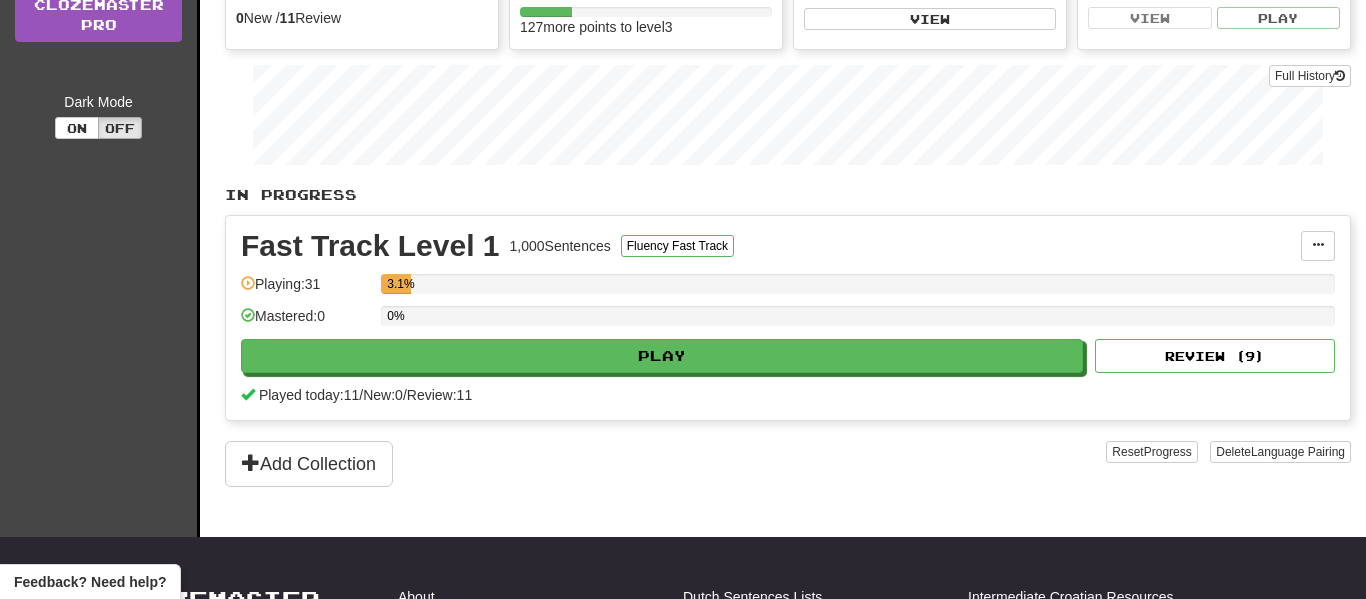 scroll, scrollTop: 0, scrollLeft: 0, axis: both 